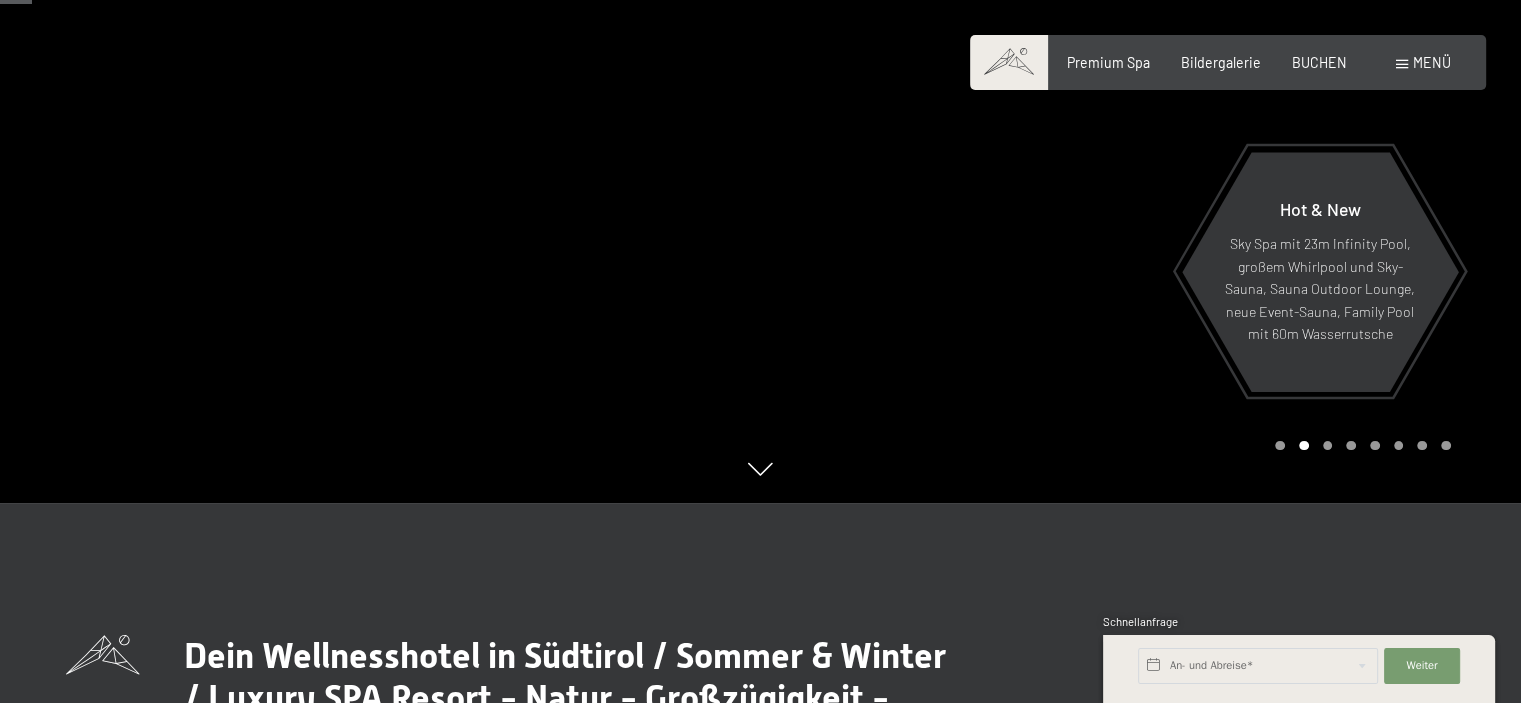 click at bounding box center [1141, 151] 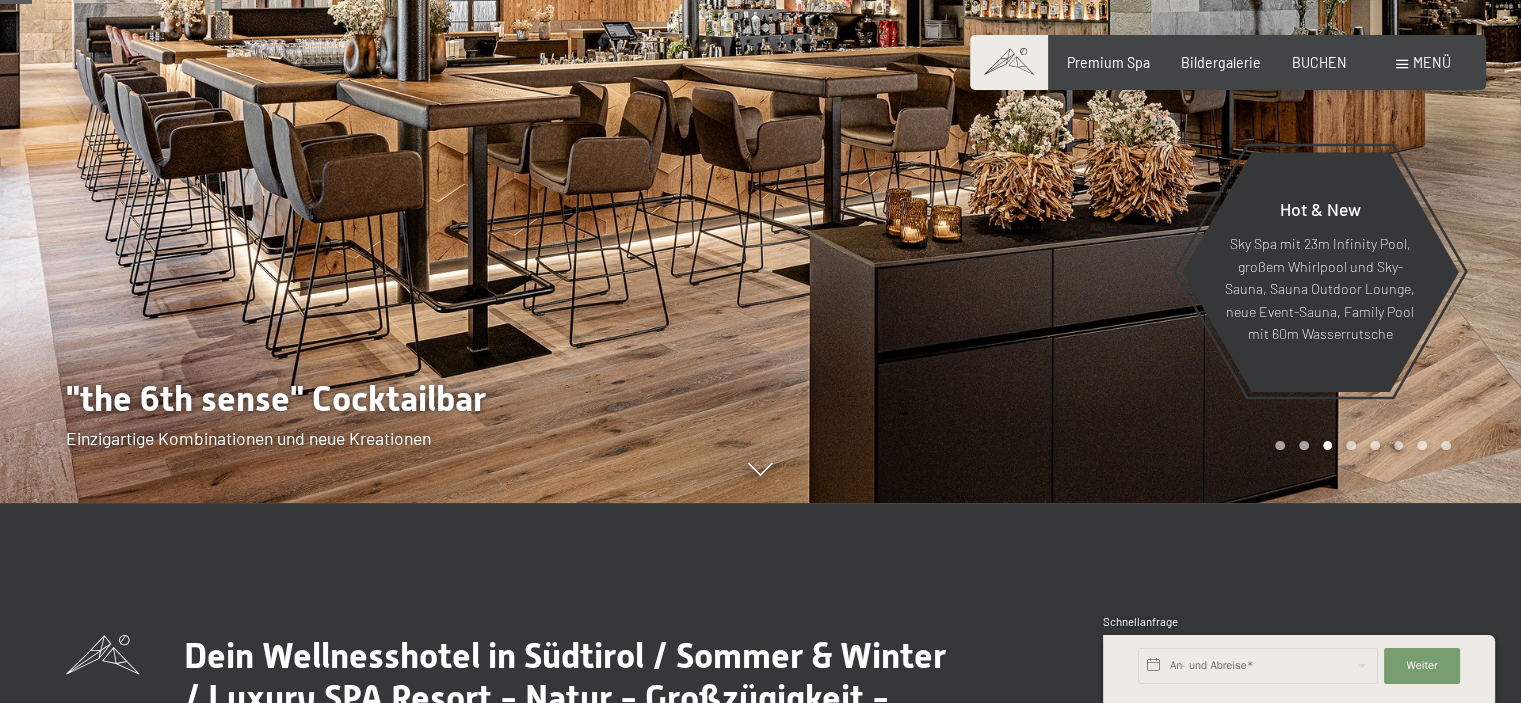 scroll, scrollTop: 0, scrollLeft: 0, axis: both 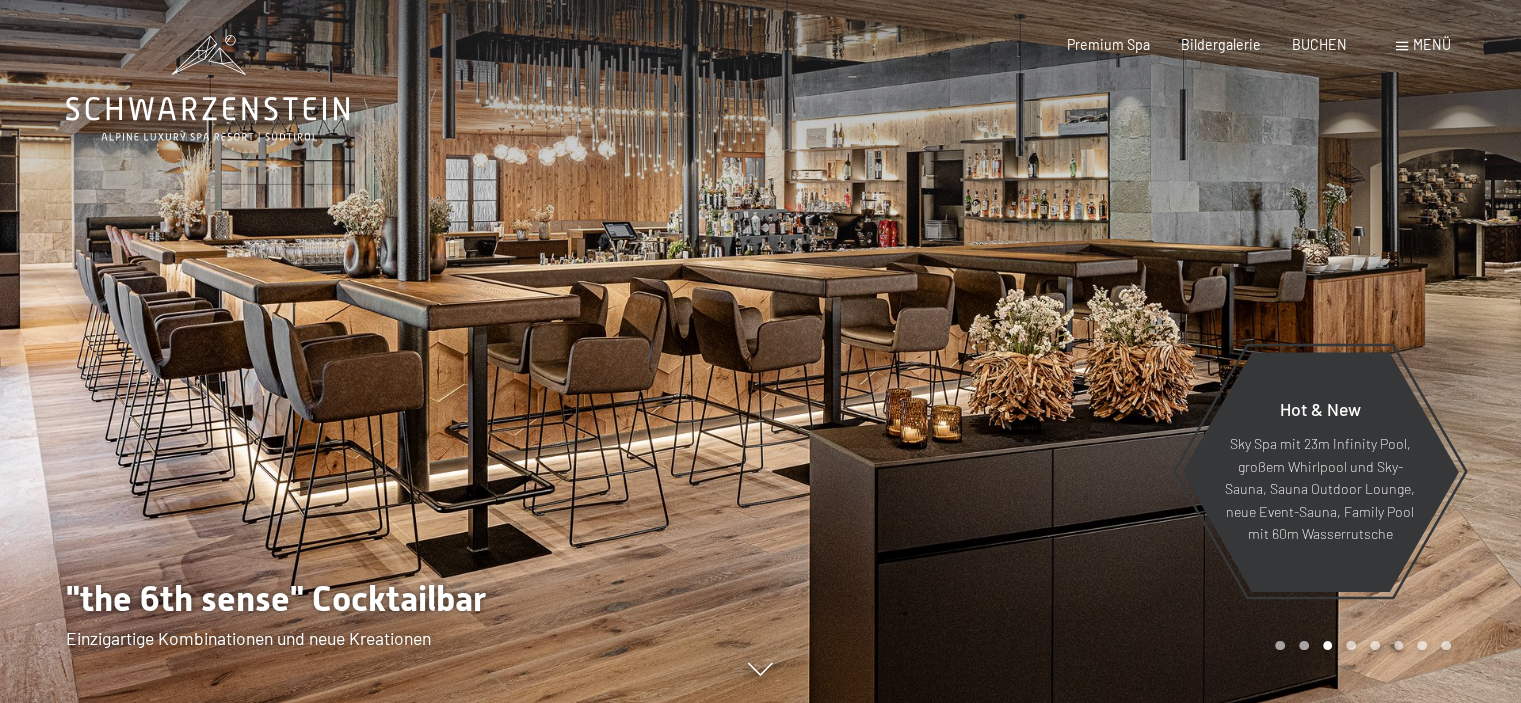 click at bounding box center (1141, 351) 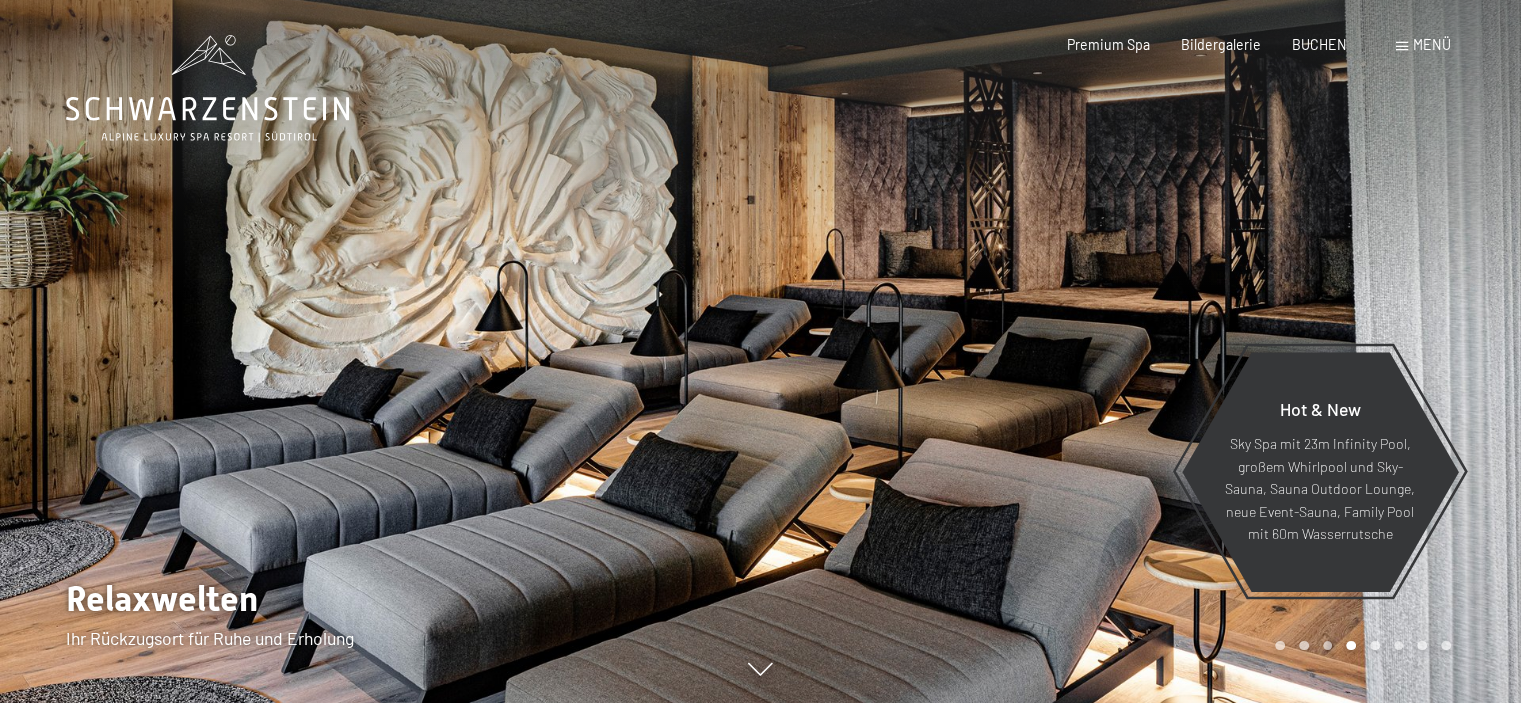click at bounding box center [1141, 351] 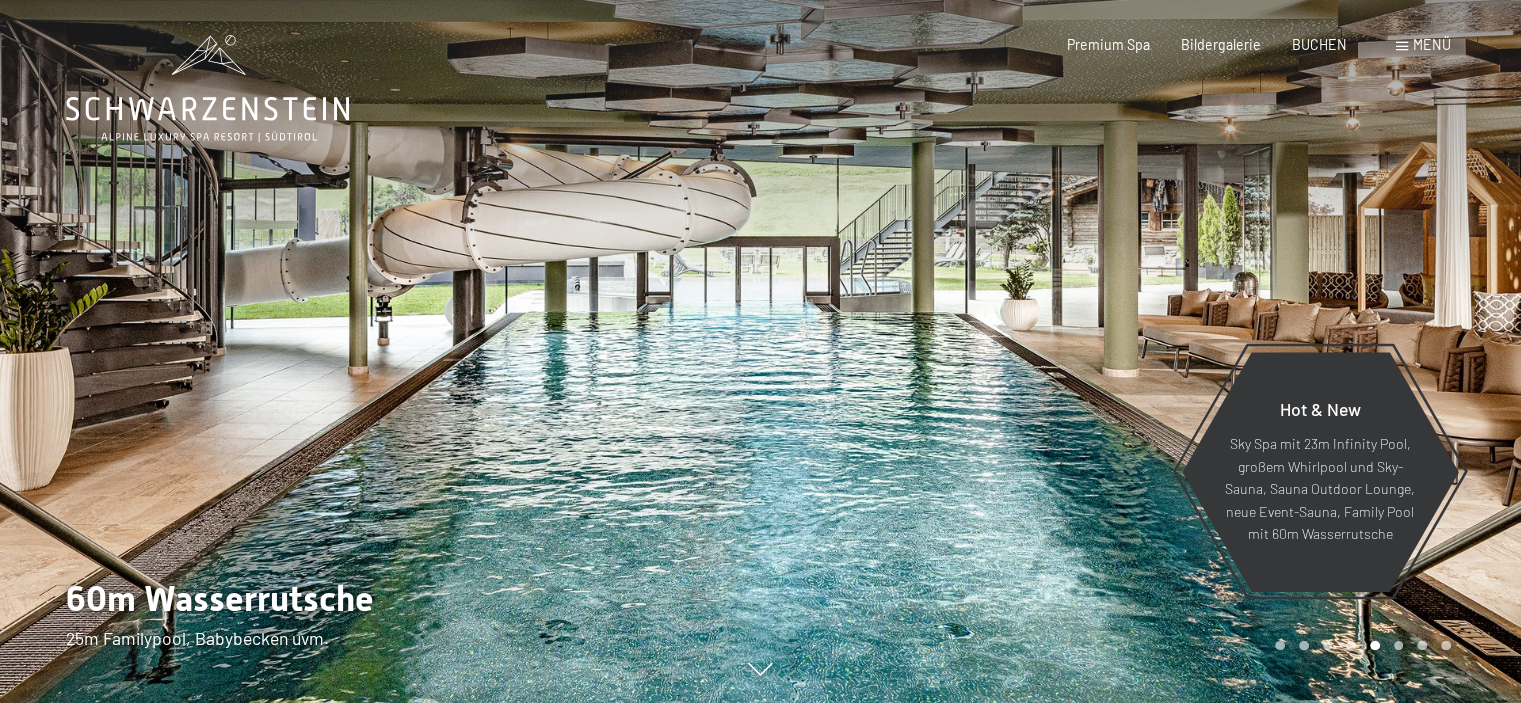 click at bounding box center [1141, 351] 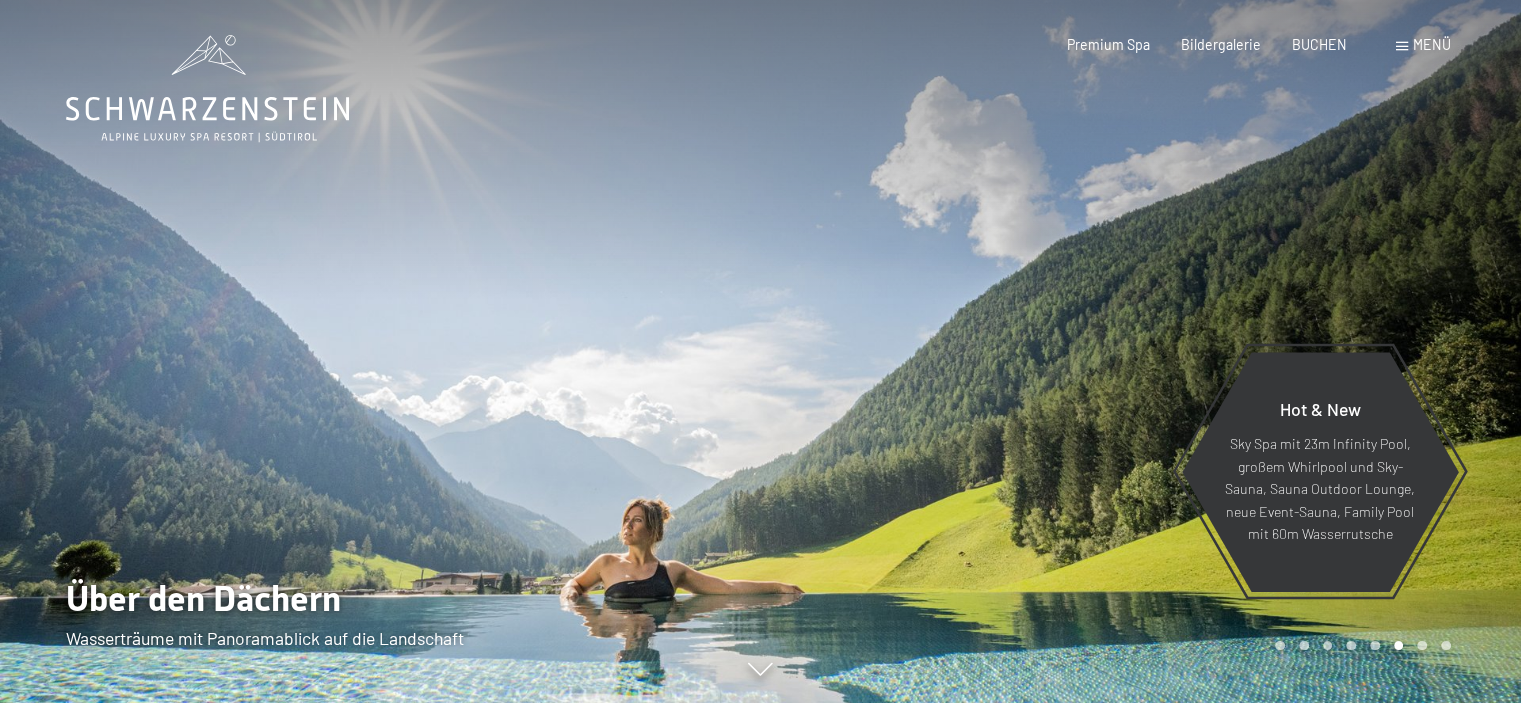click at bounding box center (1141, 351) 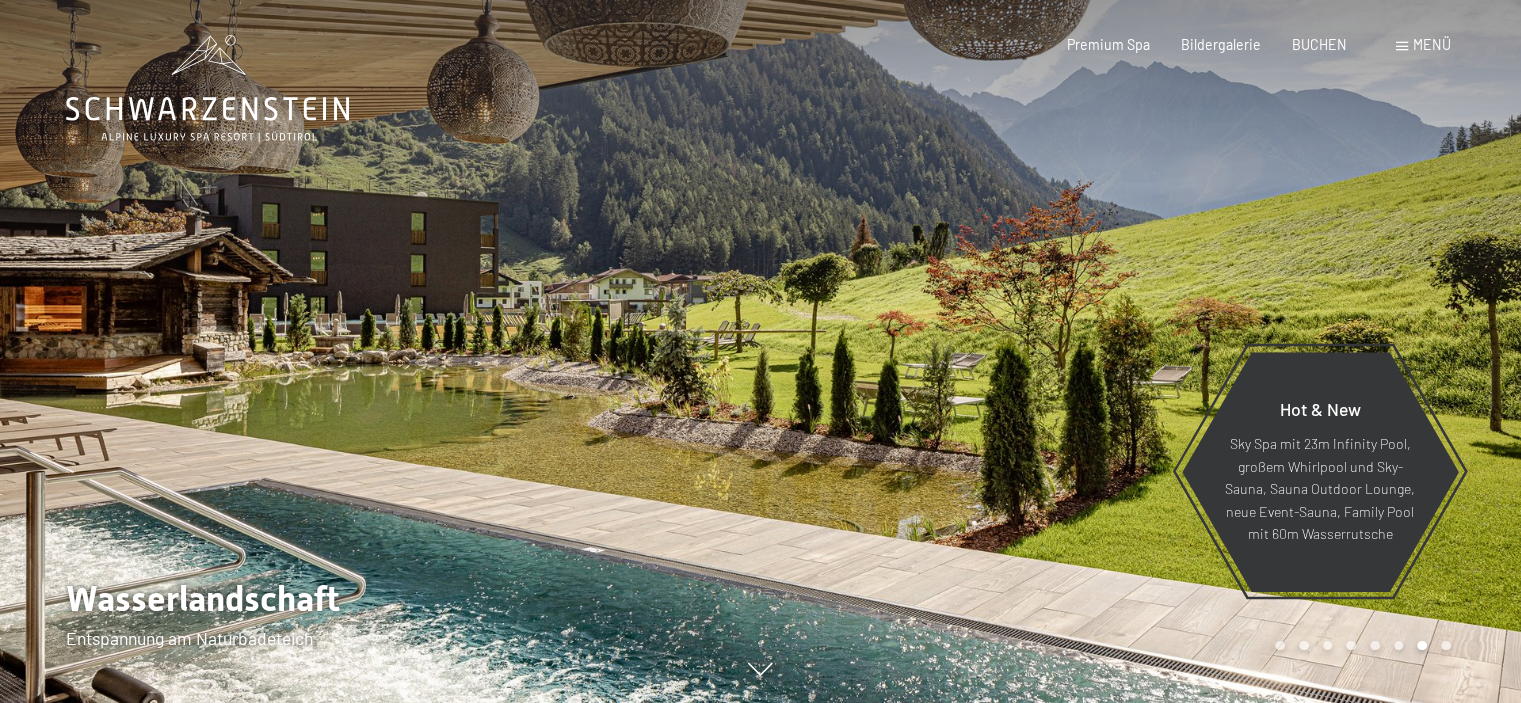 click at bounding box center (1141, 351) 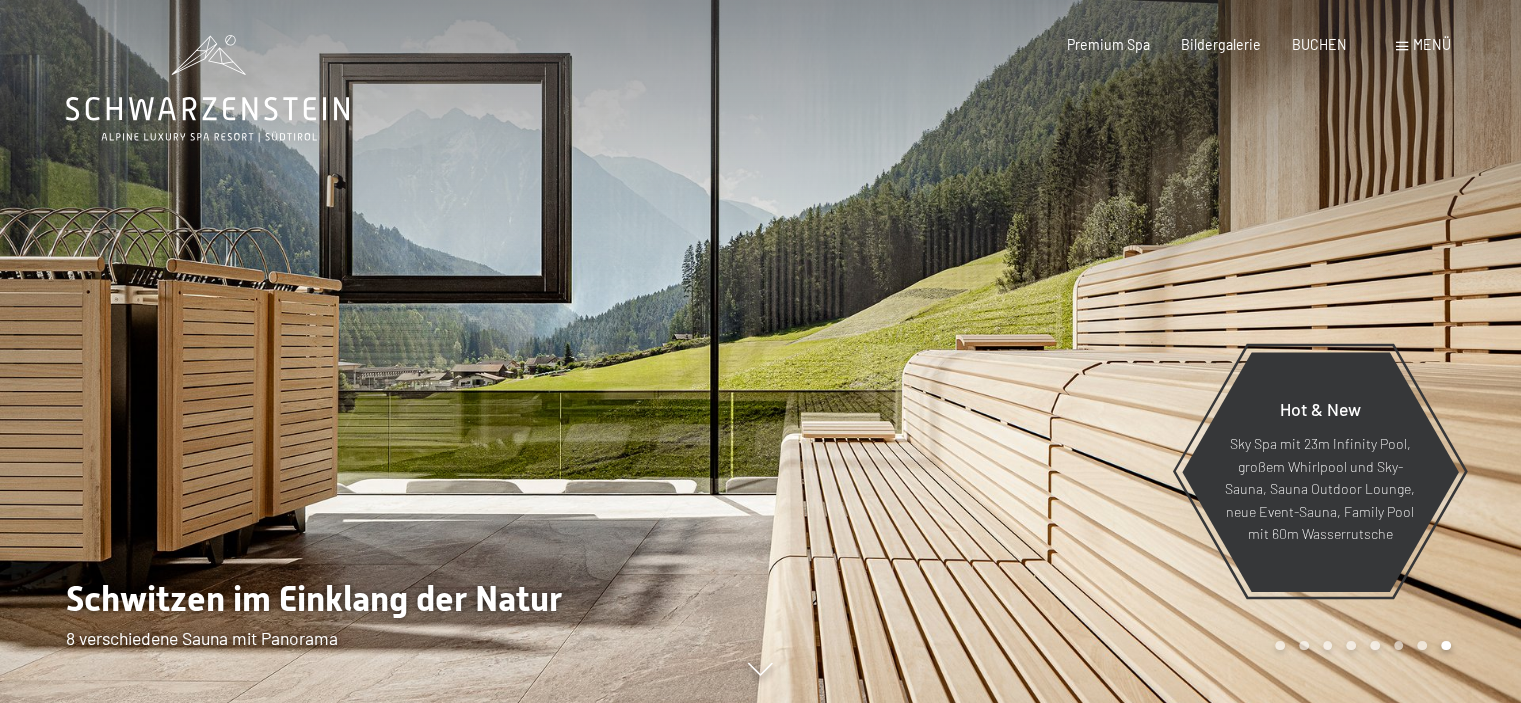 click at bounding box center (1141, 351) 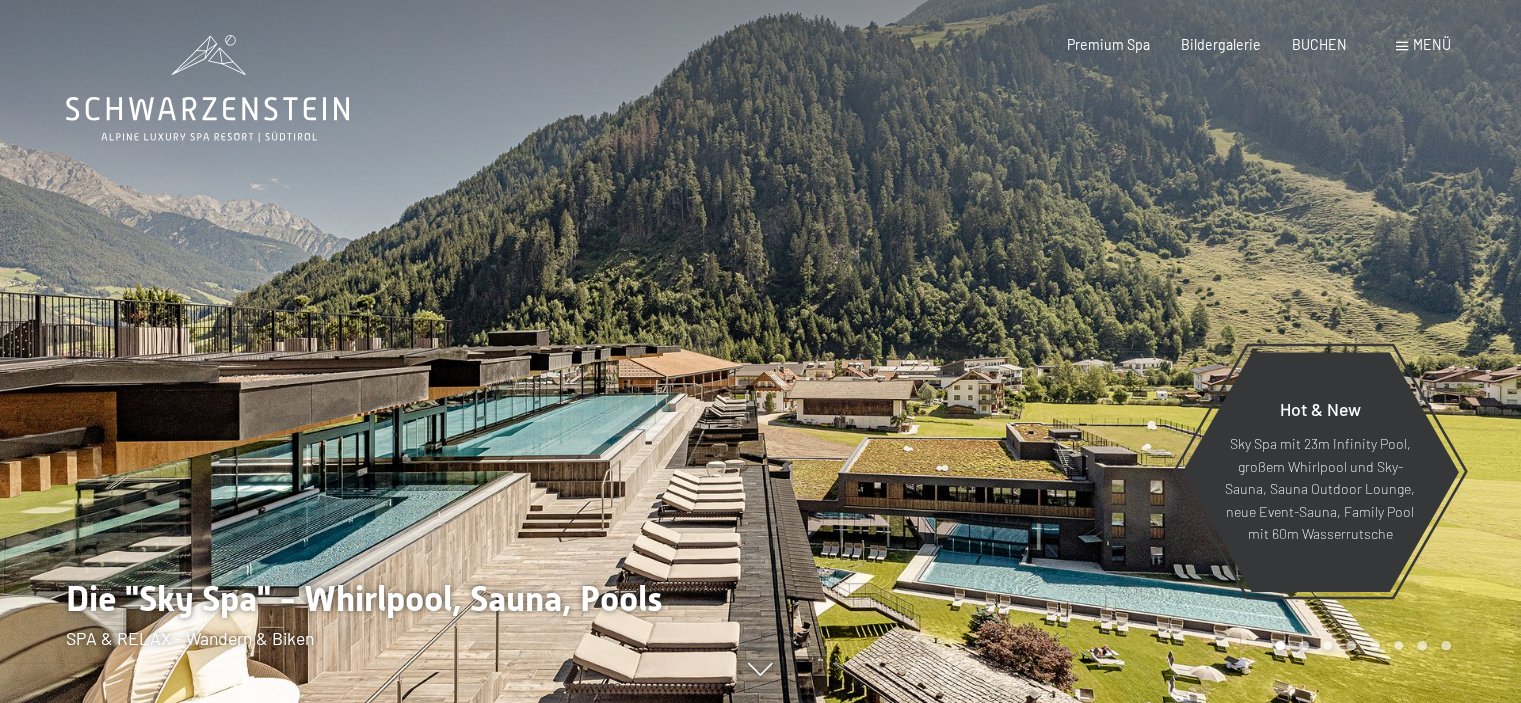 click at bounding box center (1141, 351) 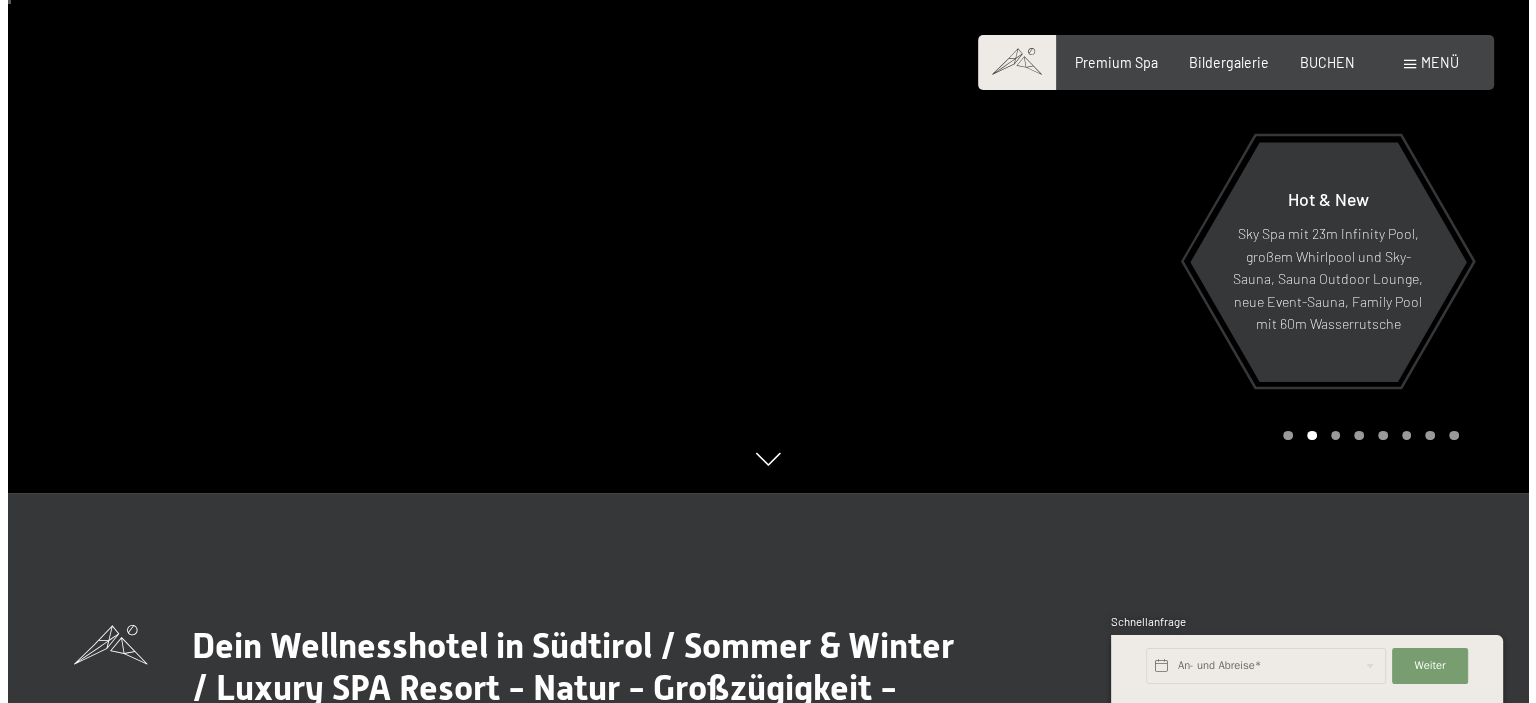 scroll, scrollTop: 0, scrollLeft: 0, axis: both 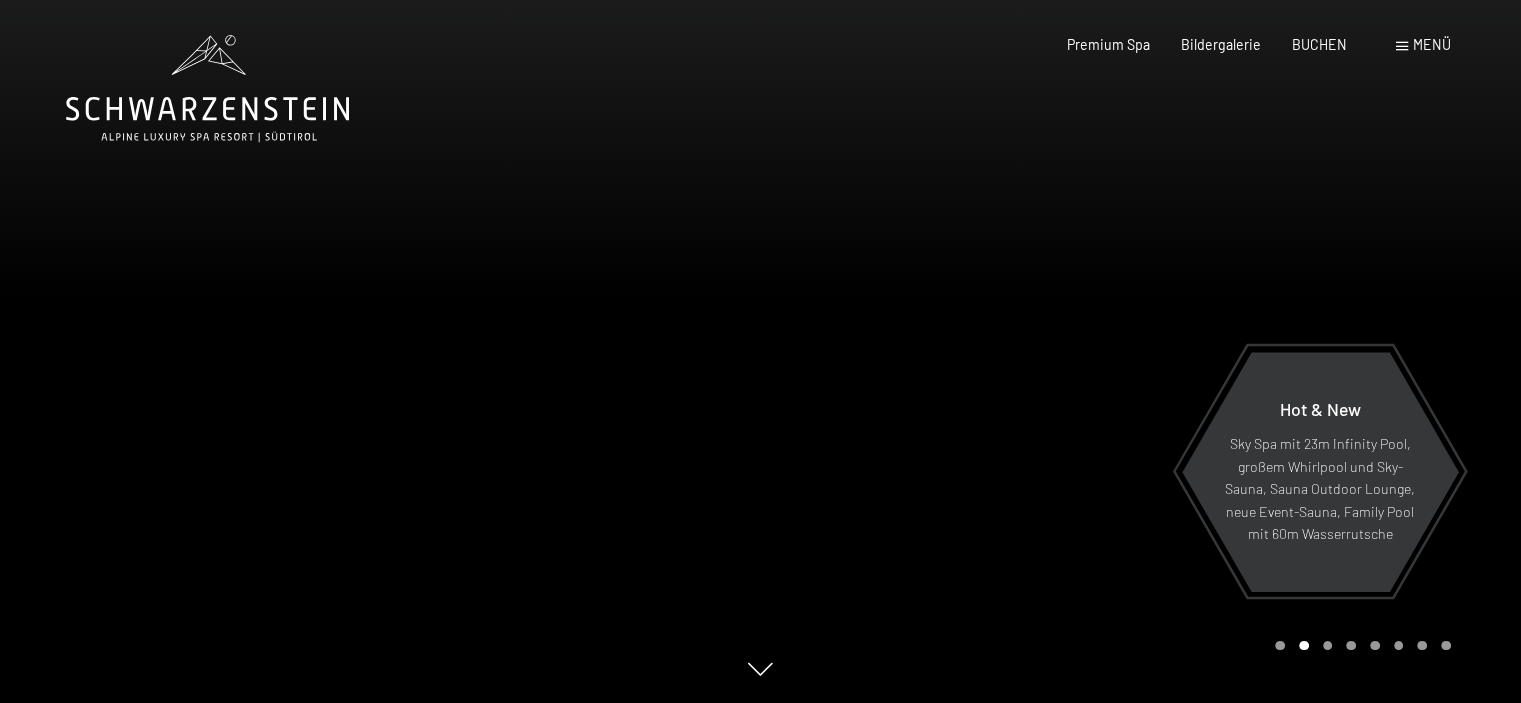 click on "Buchen           Anfragen                                     Premium Spa           Bildergalerie           BUCHEN           Menü                                                                    DE         IT         EN                Gutschein             Bildergalerie               Anfragen           Buchen                    DE         IT         EN                       Das Schwarzenstein           Neuheiten im Schwarzenstein         Ihre Gastgeber         Premium Spa         Gourmet         Aktiv         Wochenprogramm         Bilder             Family         GoGreen         Belvita         Bildergalerie                     Wohnen & Preise           Inklusivleistungen         Zimmer & Preise         Liste             Angebote         Liste             Familienpreise         Spa Anwendungen         Treuebonus         Anfrage         Buchung         AGBs - Info         Gutschein         Geschenksidee         App. Luxegg                     Umgebung" at bounding box center [1227, 45] 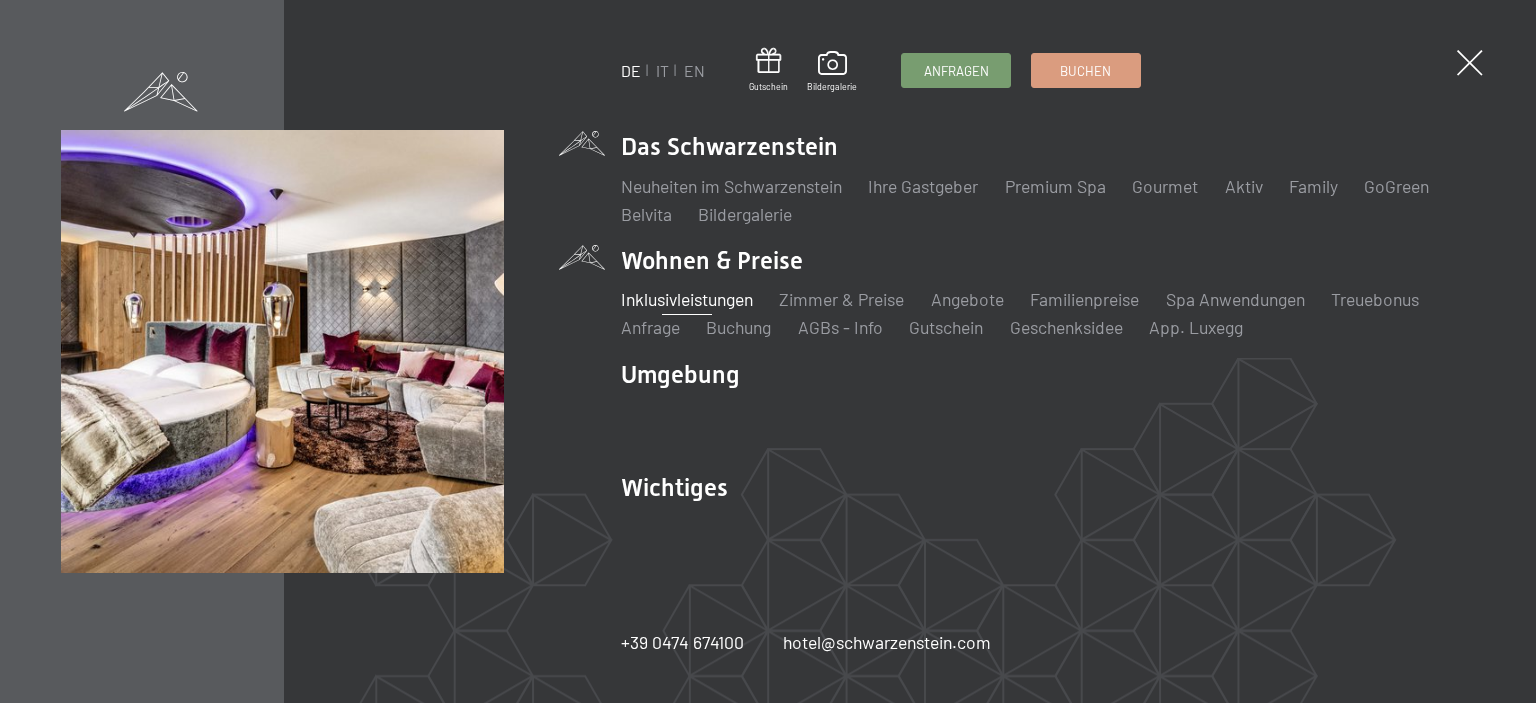 click on "Inklusivleistungen" at bounding box center [687, 299] 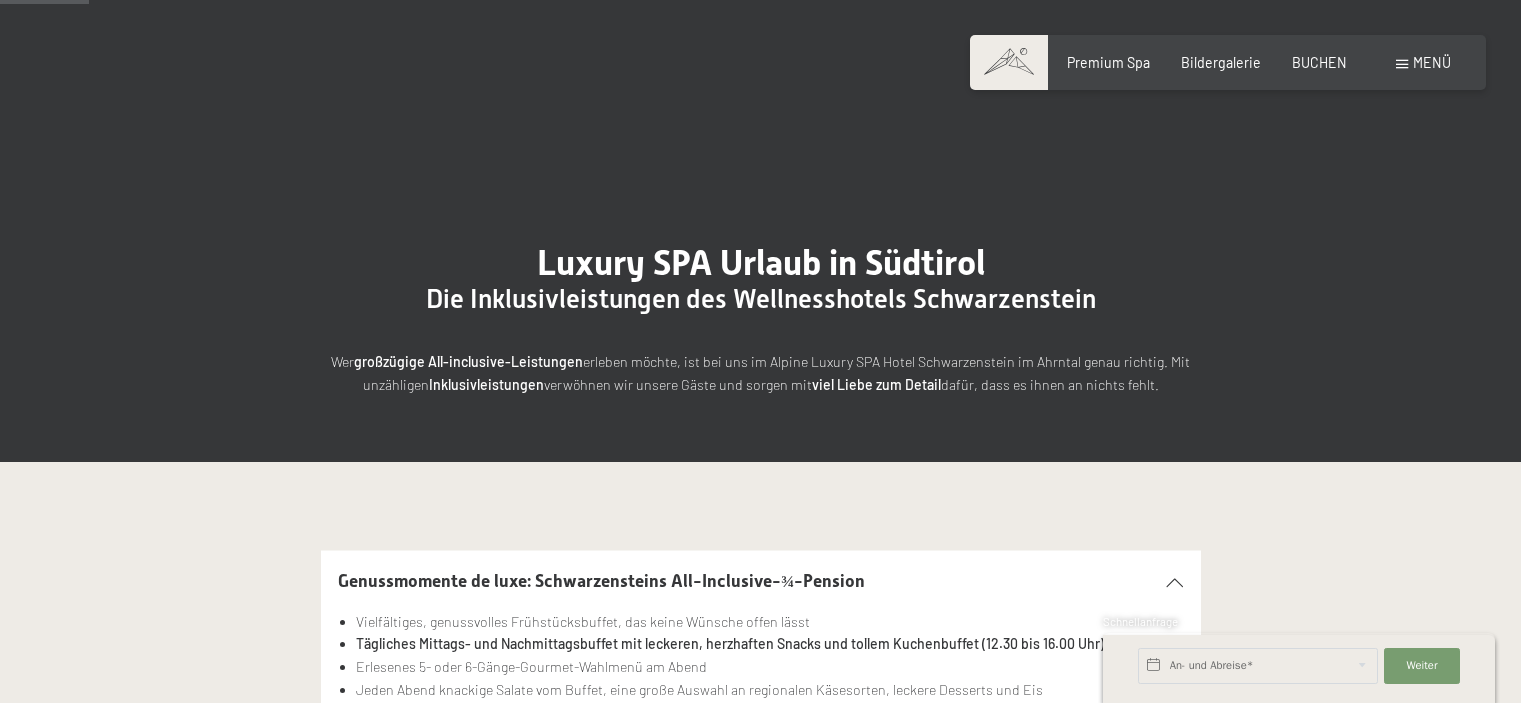 scroll, scrollTop: 200, scrollLeft: 0, axis: vertical 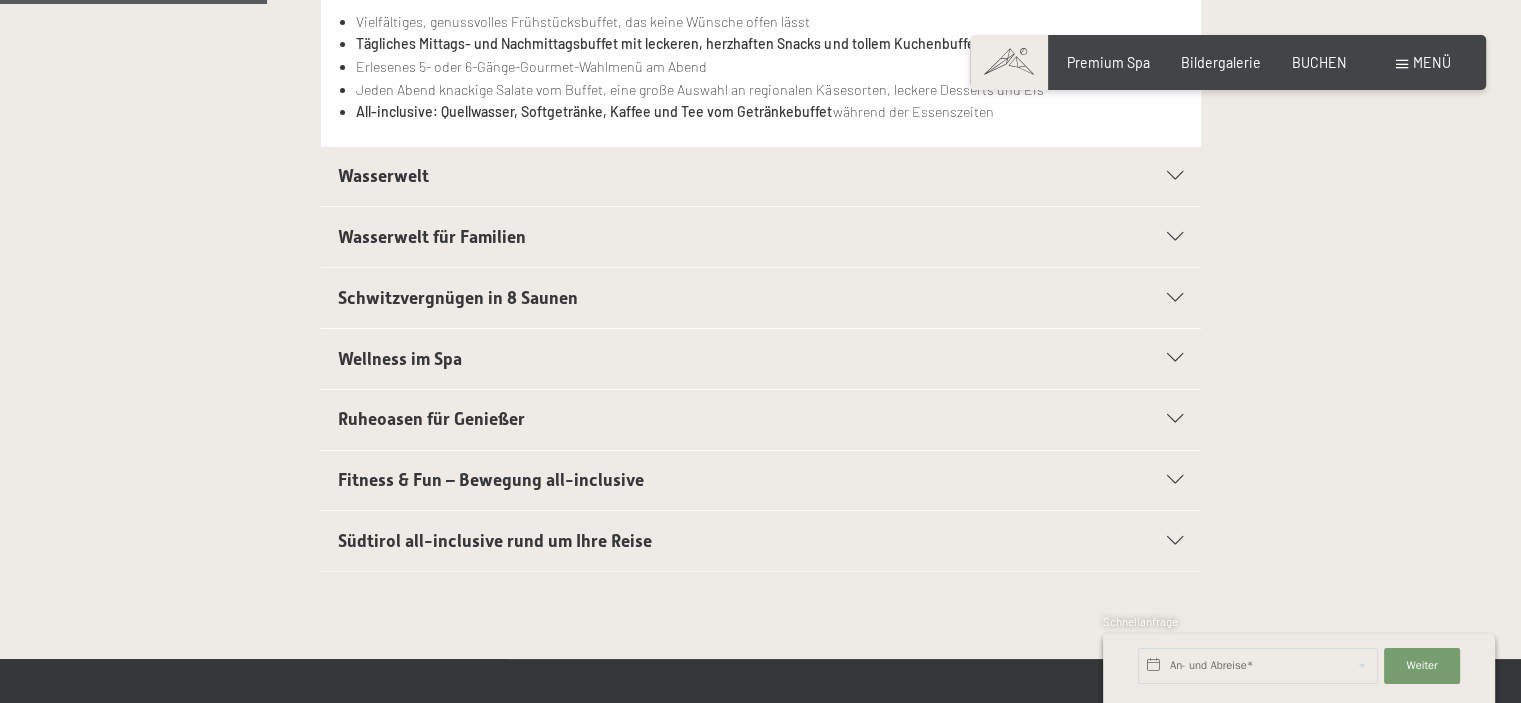 click on "Südtirol all-inclusive rund um Ihre Reise" at bounding box center [495, 541] 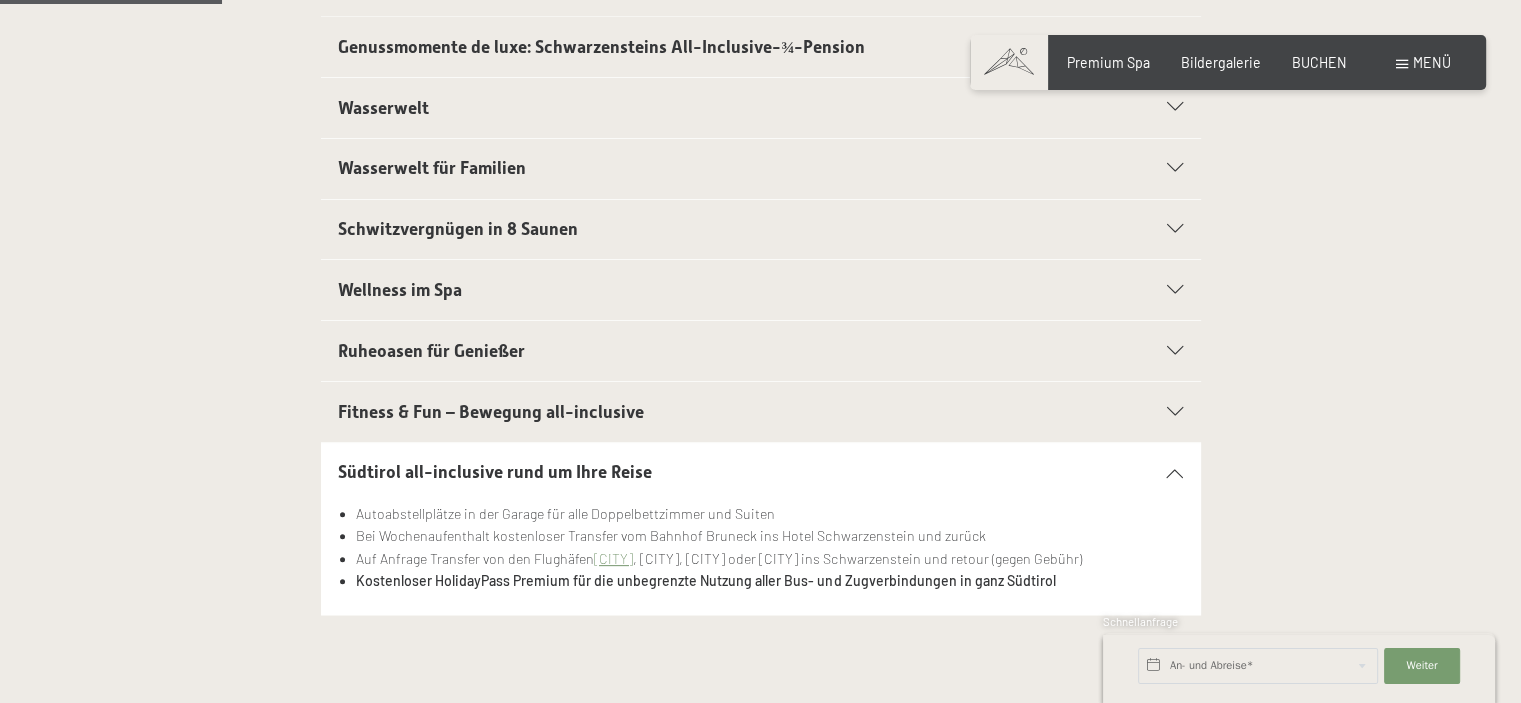 scroll, scrollTop: 400, scrollLeft: 0, axis: vertical 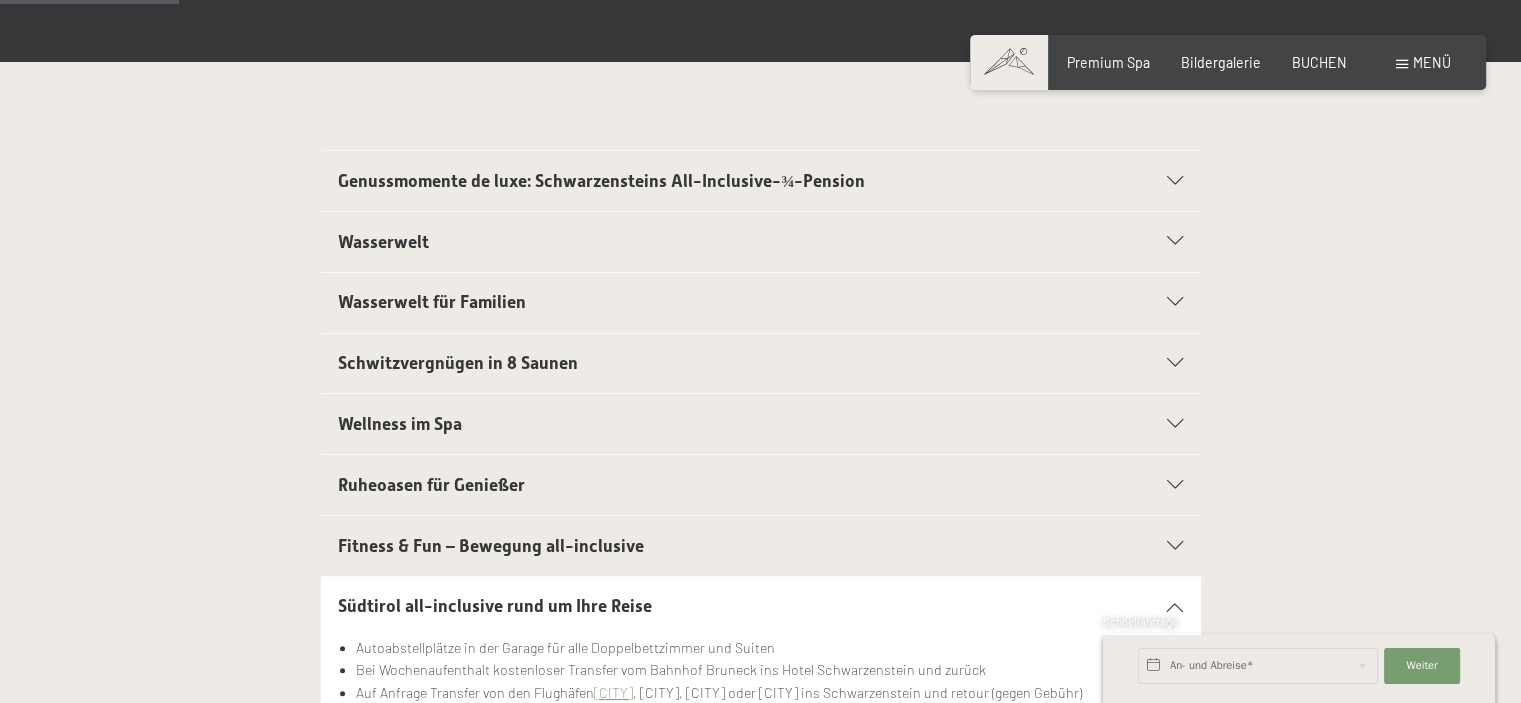 click on "Wasserwelt" at bounding box center (718, 242) 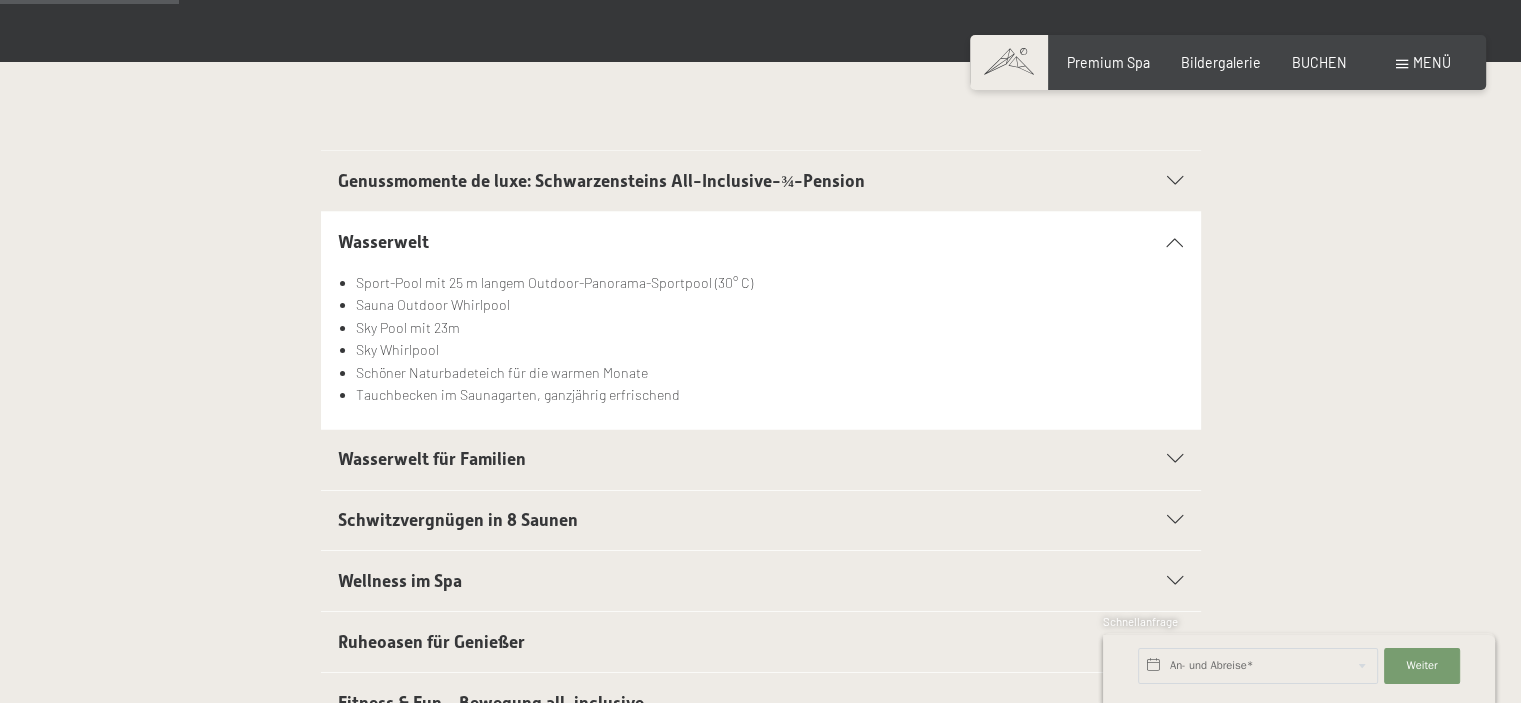 click at bounding box center [1175, 241] 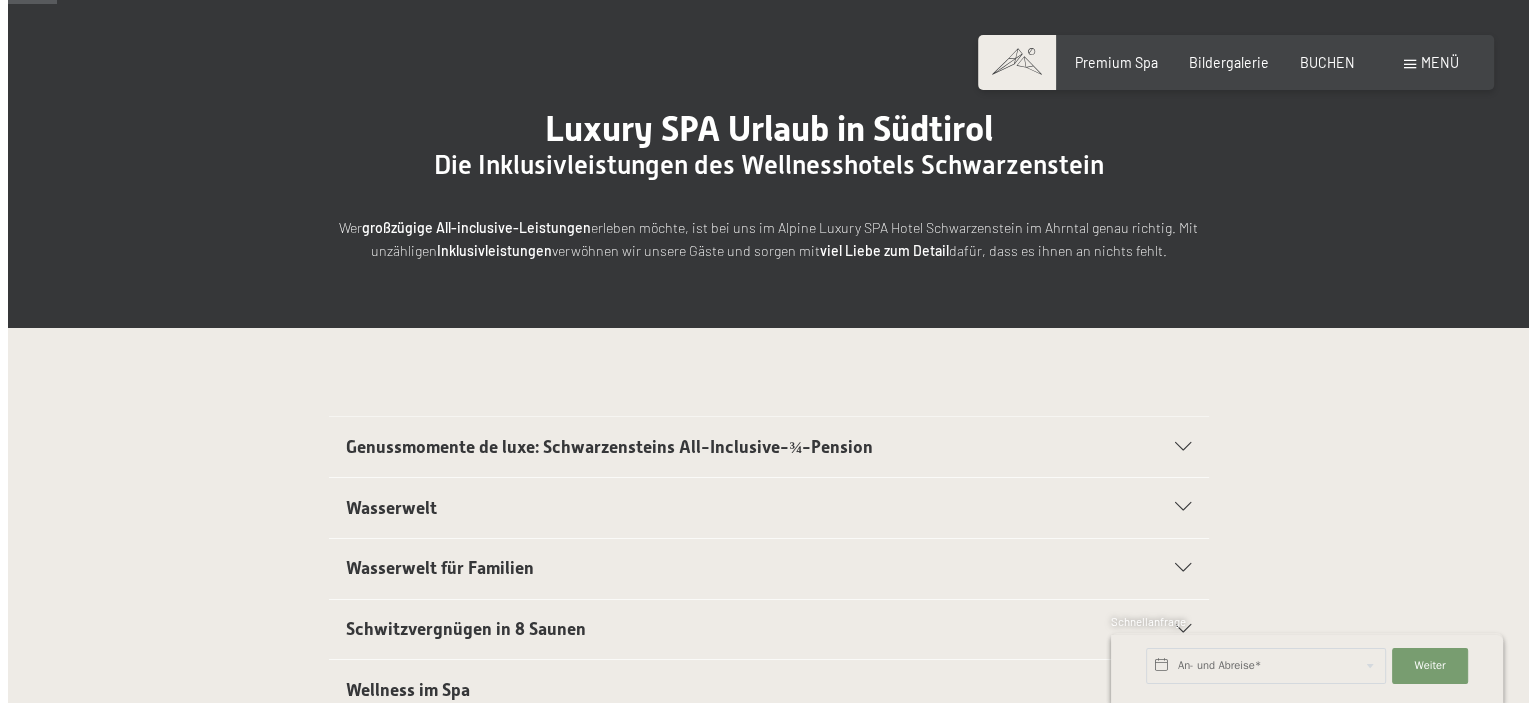 scroll, scrollTop: 100, scrollLeft: 0, axis: vertical 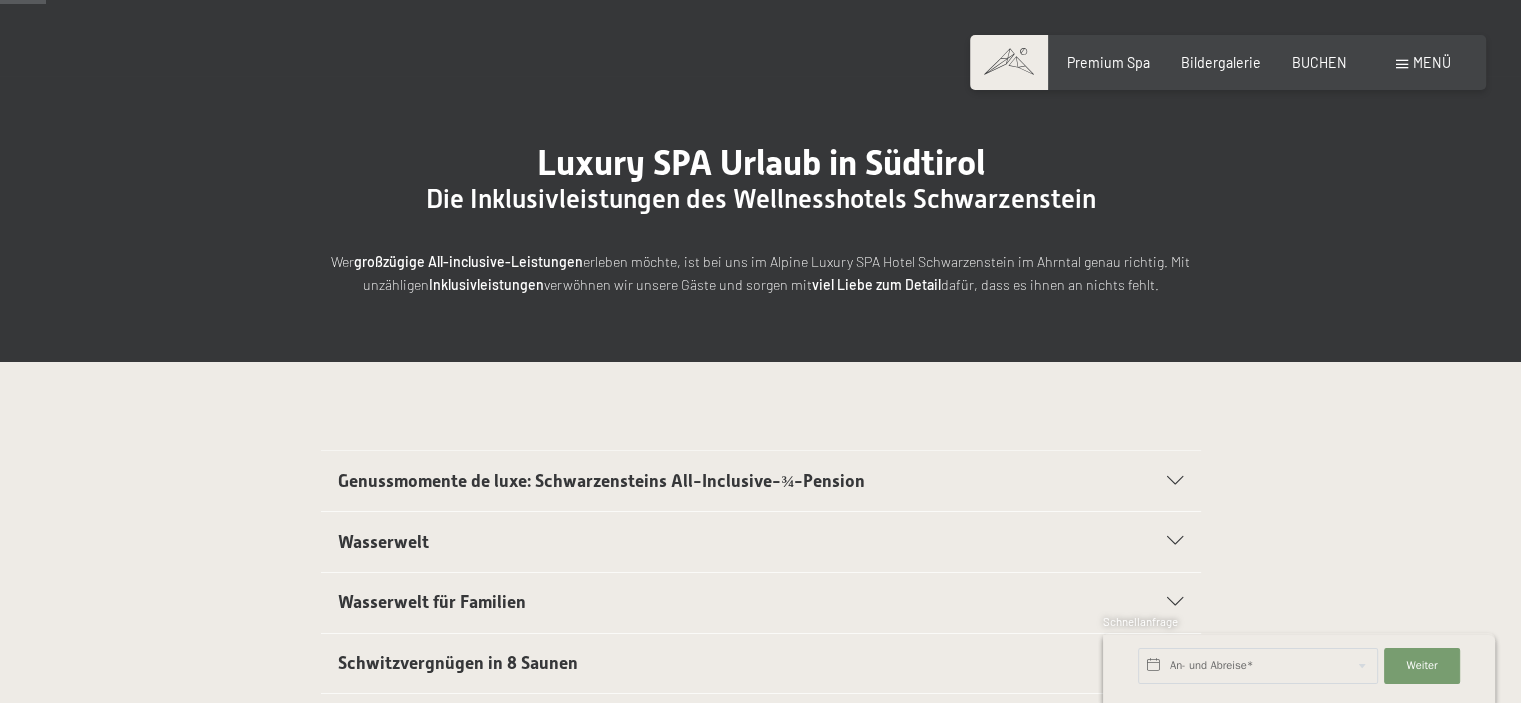 click on "Buchen           Anfragen                                     Premium Spa           Bildergalerie           BUCHEN           Menü                                                                    DE         IT         EN                Gutschein             Bildergalerie               Anfragen           Buchen                    DE         IT         EN                       Das Schwarzenstein           Neuheiten im Schwarzenstein         Ihre Gastgeber         Premium Spa         Gourmet         Aktiv         Wochenprogramm         Bilder             Family         GoGreen         Belvita         Bildergalerie                     Wohnen & Preise           Inklusivleistungen         Zimmer & Preise         Liste             Angebote         Liste             Familienpreise         Spa Anwendungen         Treuebonus         Anfrage         Buchung         AGBs - Info         Gutschein         Geschenksidee         App. Luxegg                     Umgebung" at bounding box center [1227, 63] 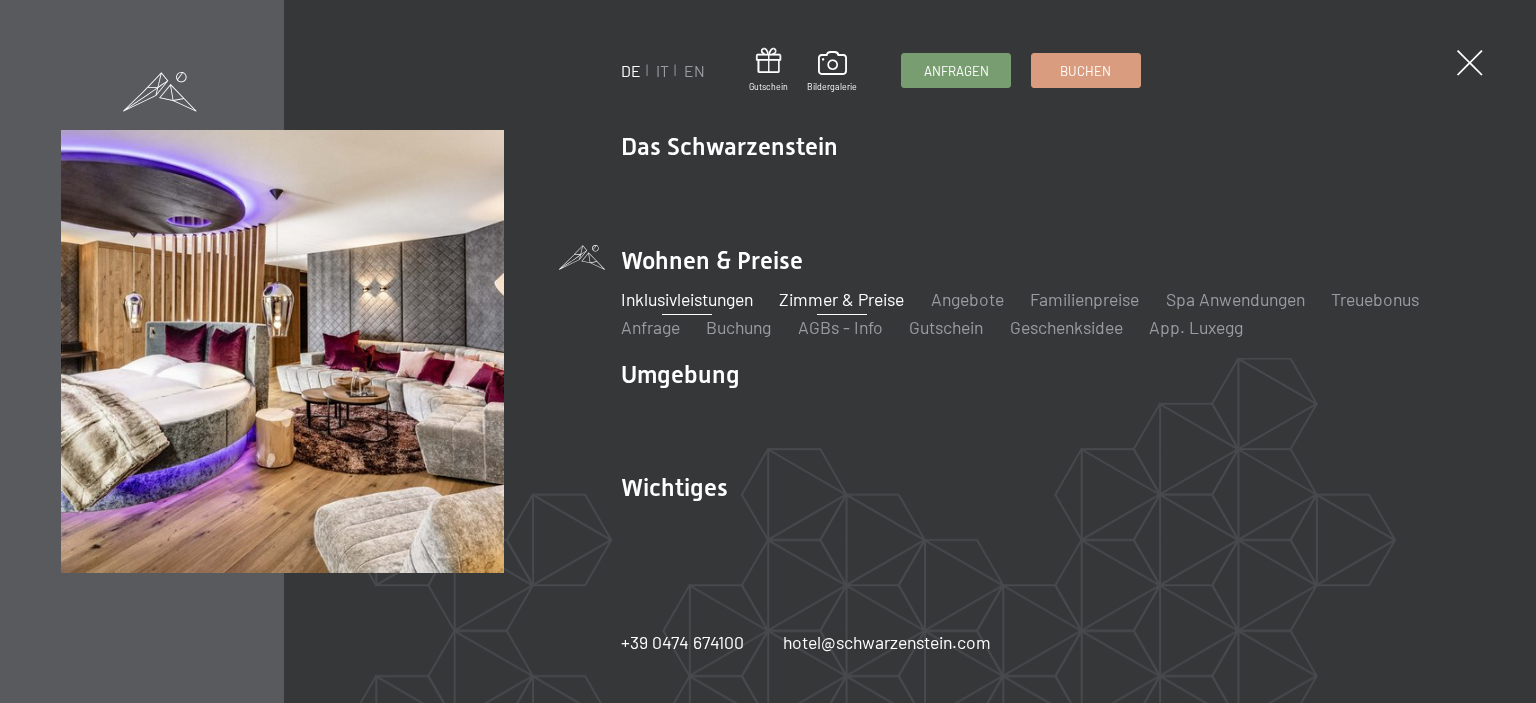 click on "Zimmer & Preise" at bounding box center [841, 299] 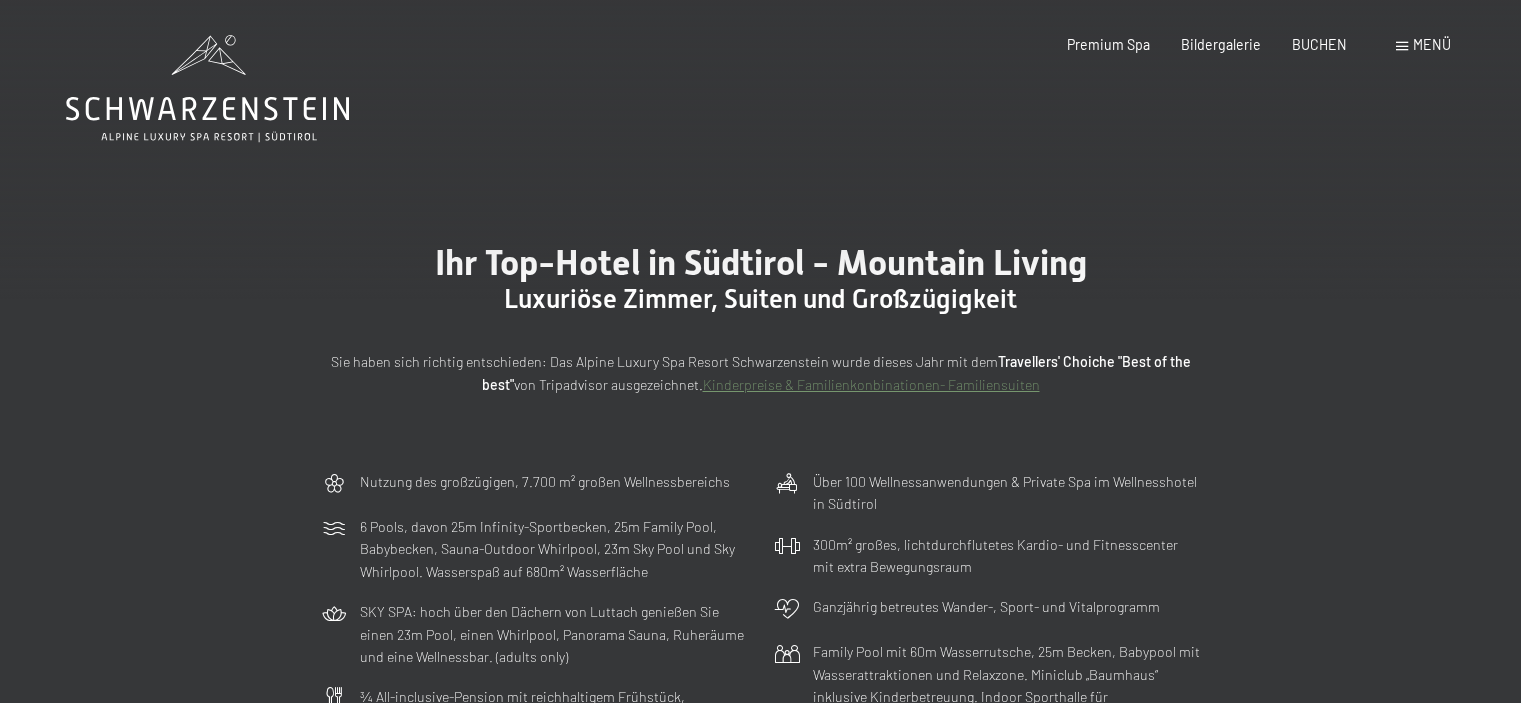 scroll, scrollTop: 0, scrollLeft: 0, axis: both 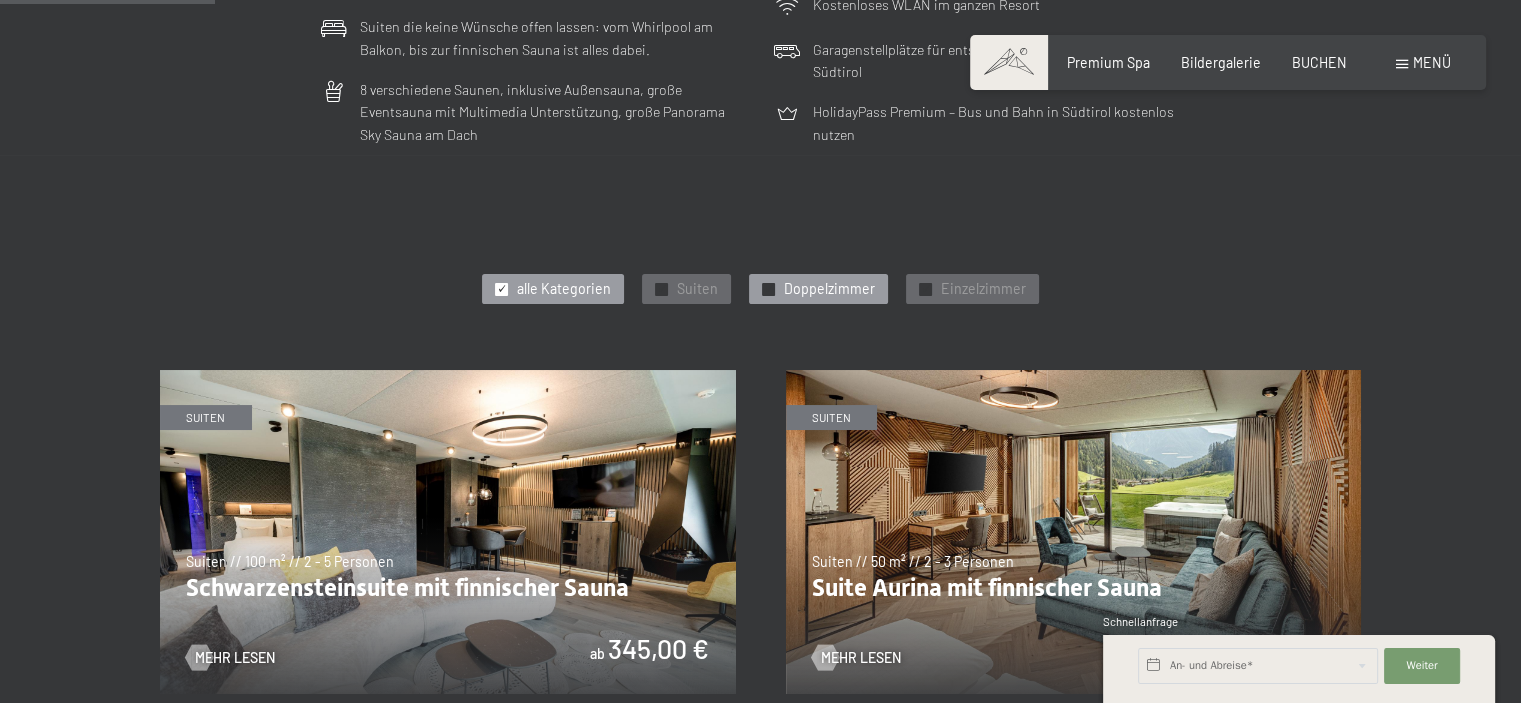click on "Doppelzimmer" at bounding box center (829, 289) 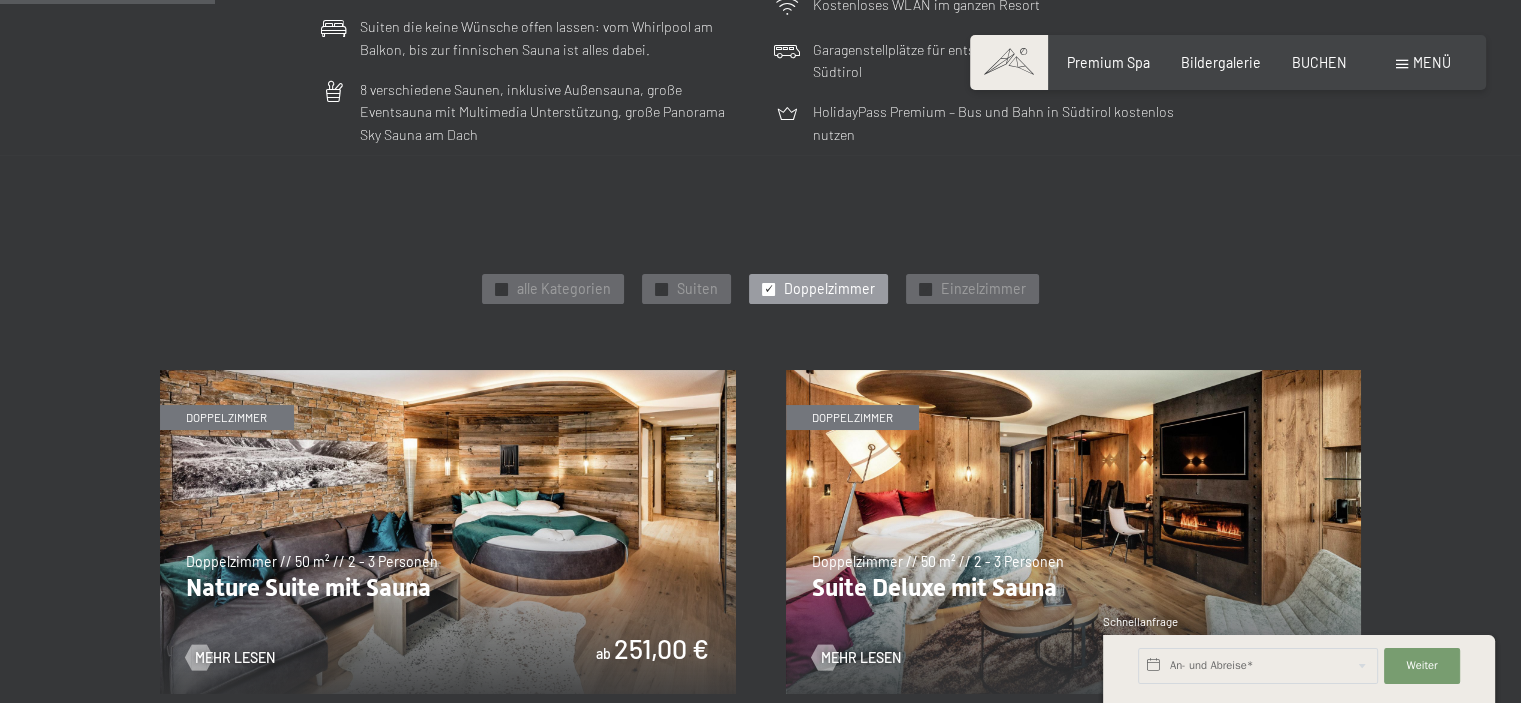 click on "Doppelzimmer" at bounding box center (829, 289) 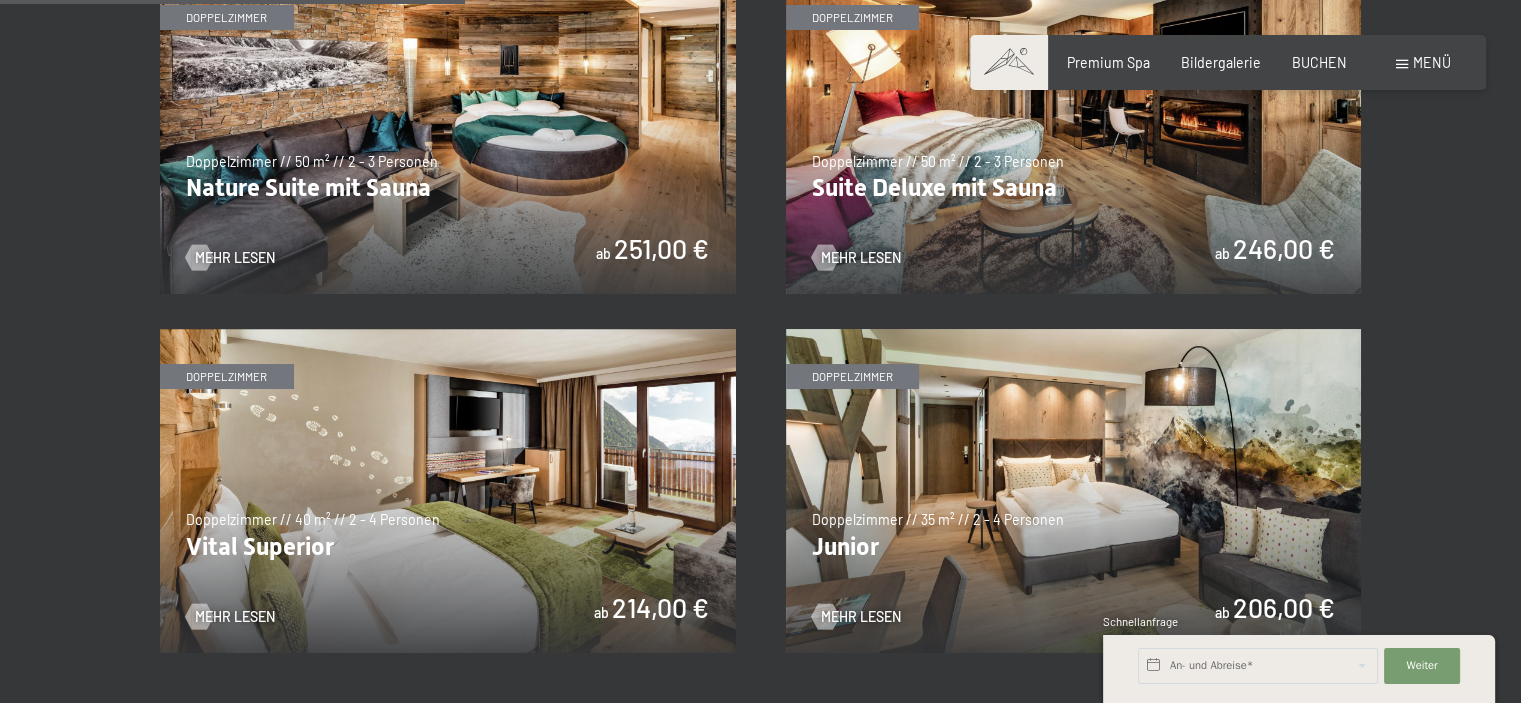scroll, scrollTop: 1300, scrollLeft: 0, axis: vertical 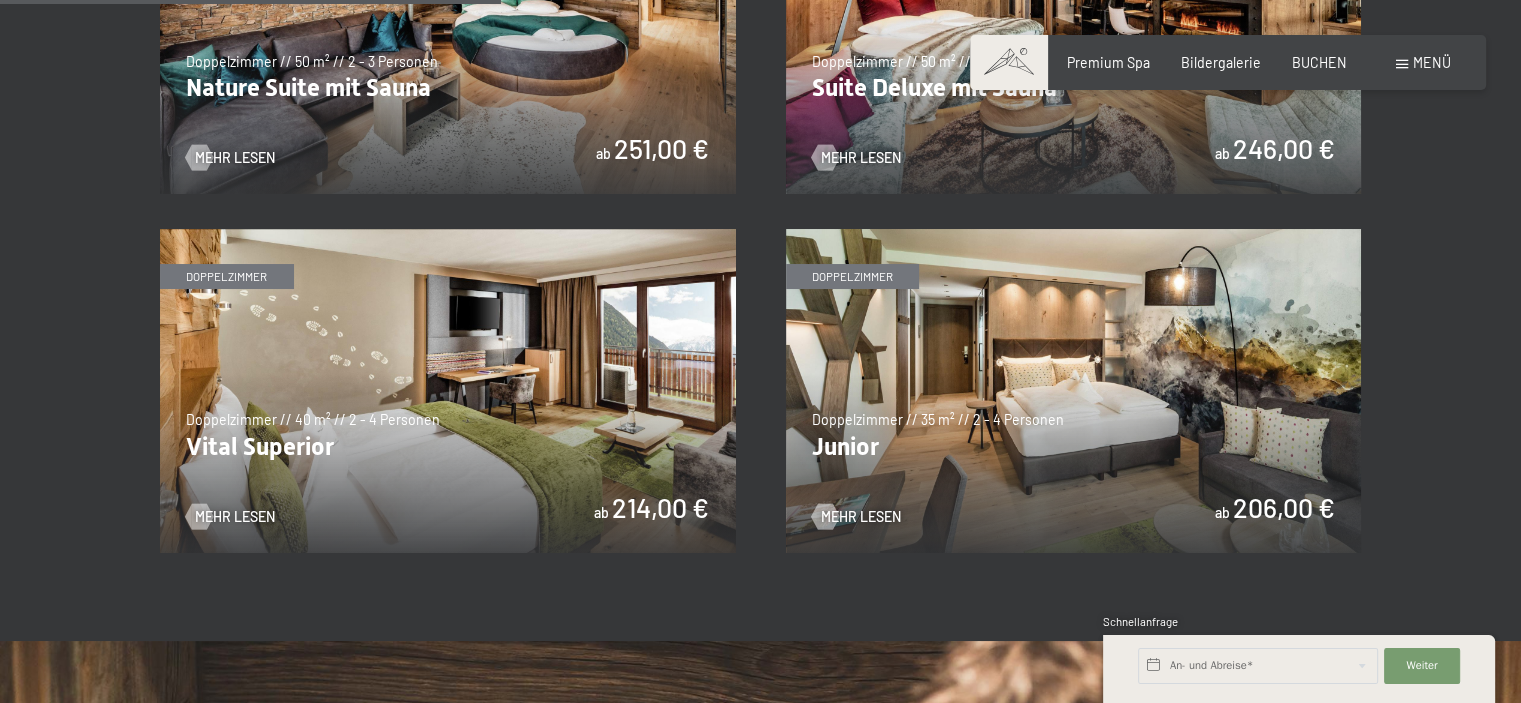 click at bounding box center [1074, 391] 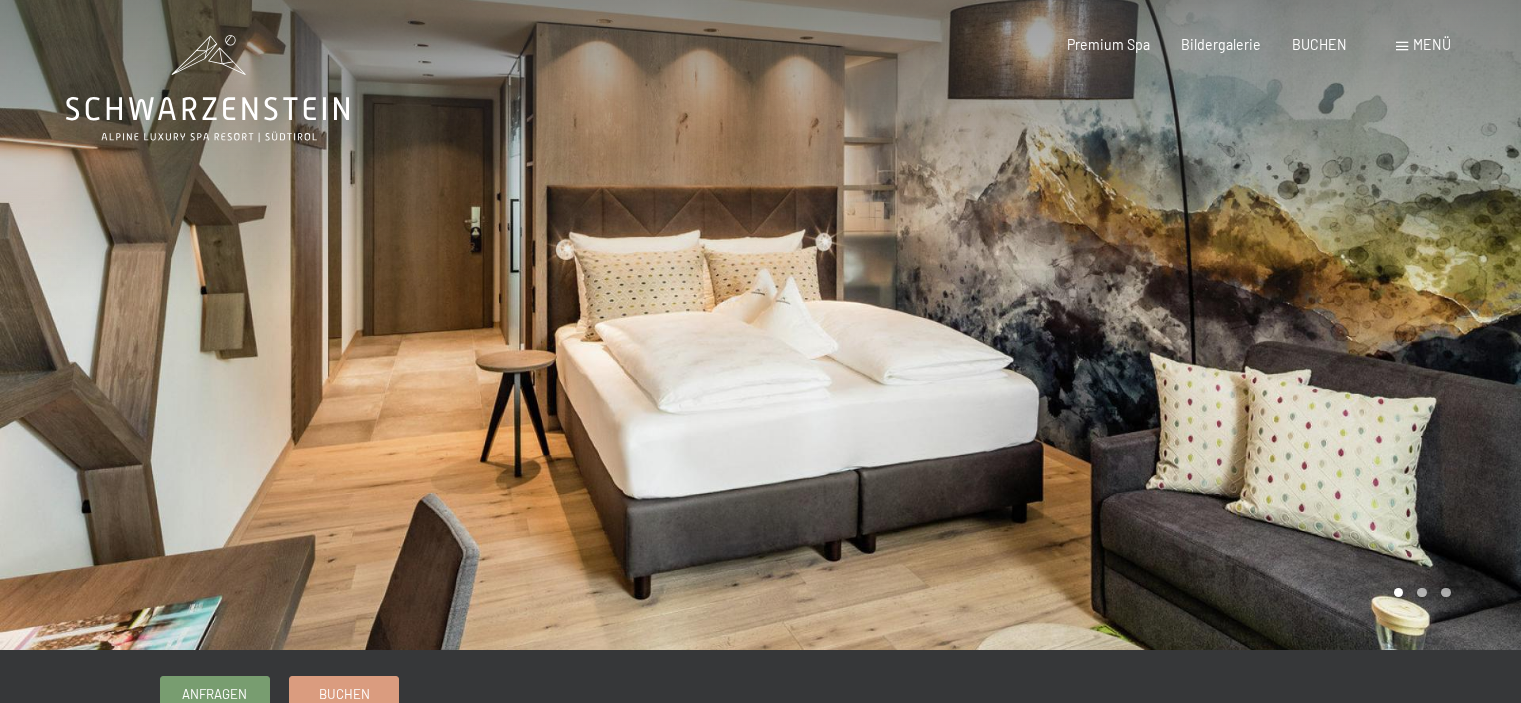 scroll, scrollTop: 0, scrollLeft: 0, axis: both 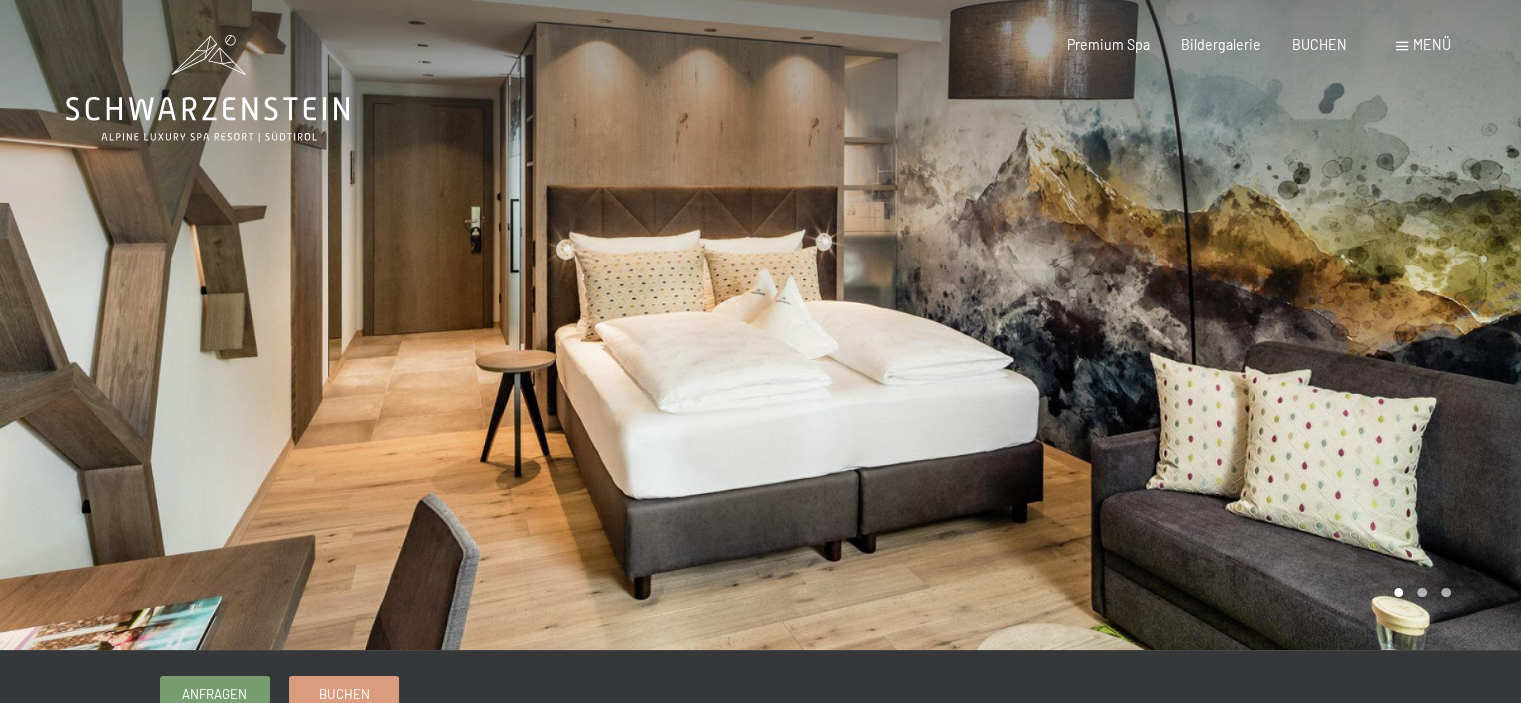click at bounding box center (380, 325) 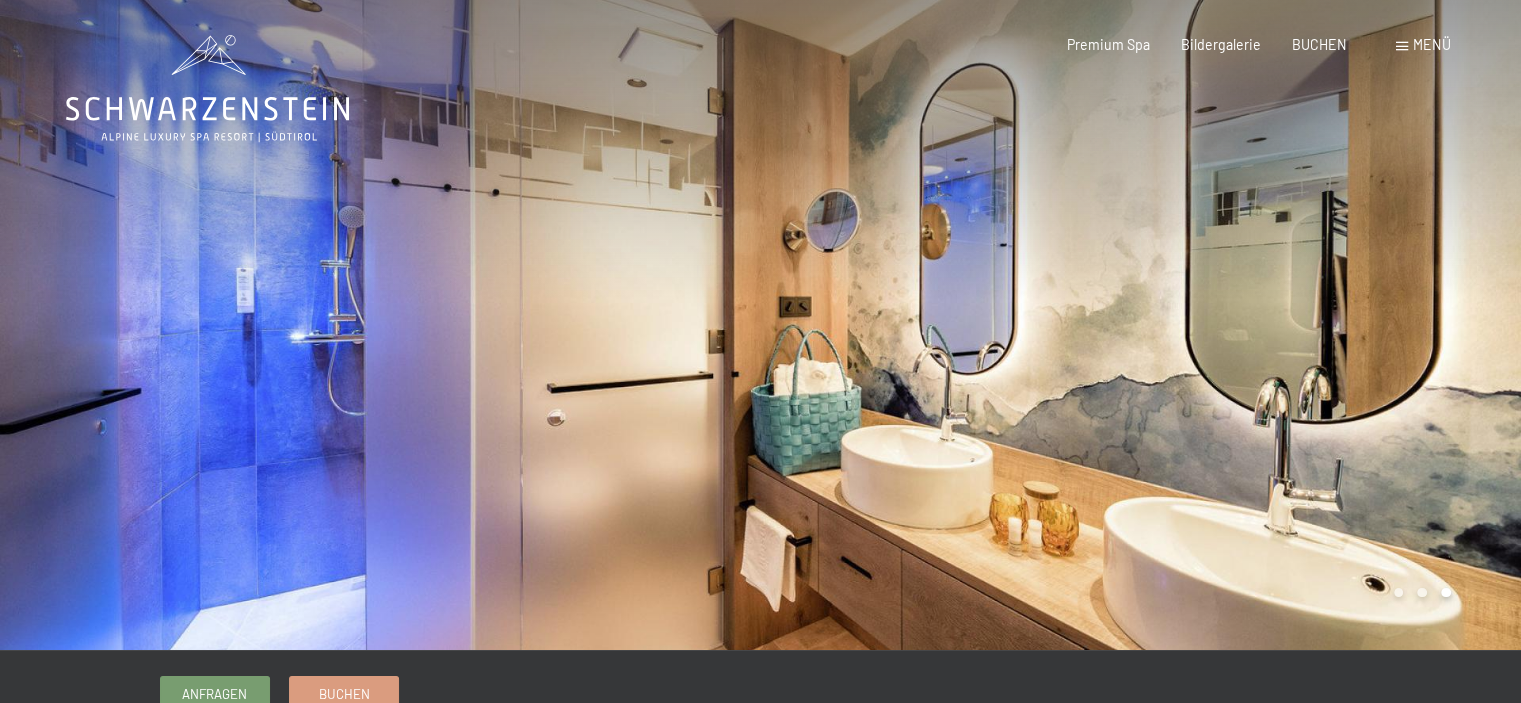 click at bounding box center [1141, 325] 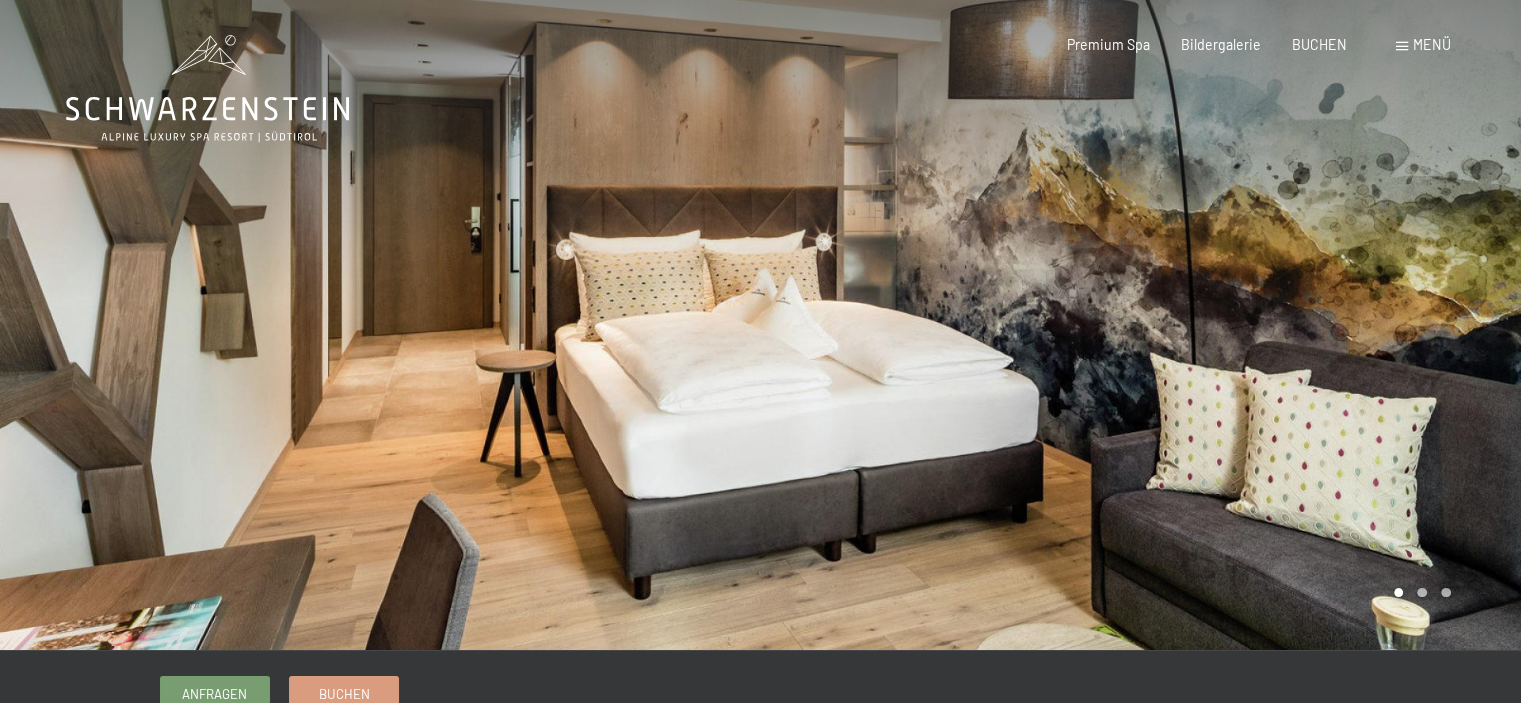 click at bounding box center [1141, 325] 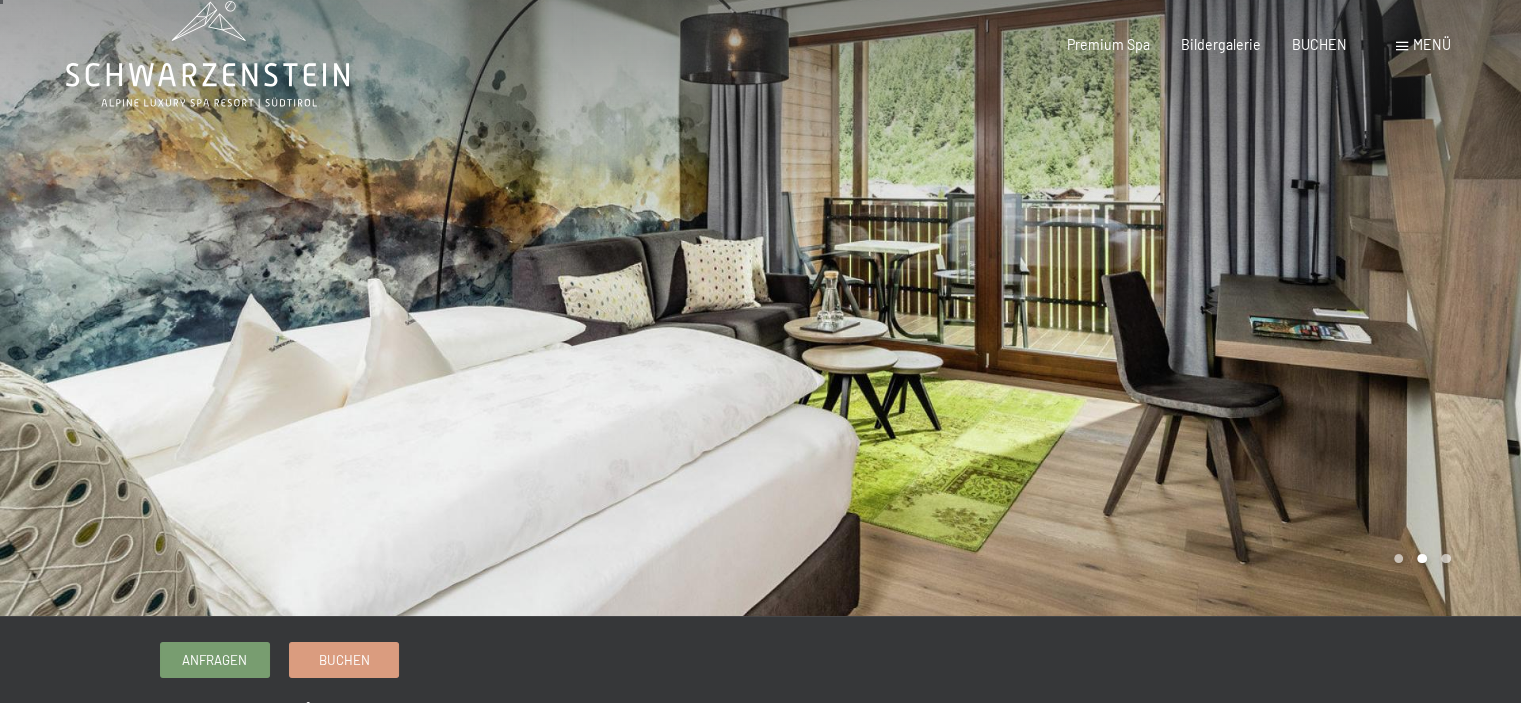 scroll, scrollTop: 0, scrollLeft: 0, axis: both 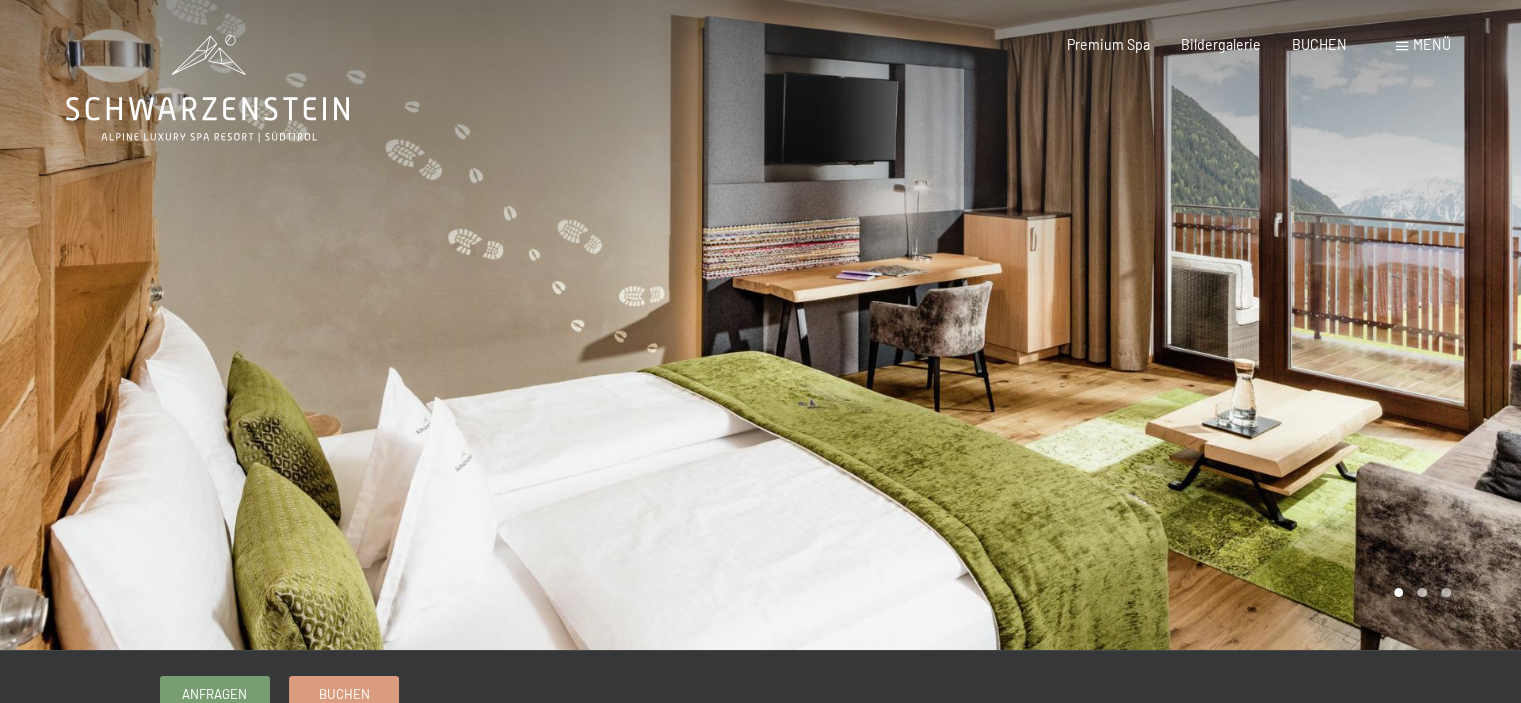 click at bounding box center (1141, 325) 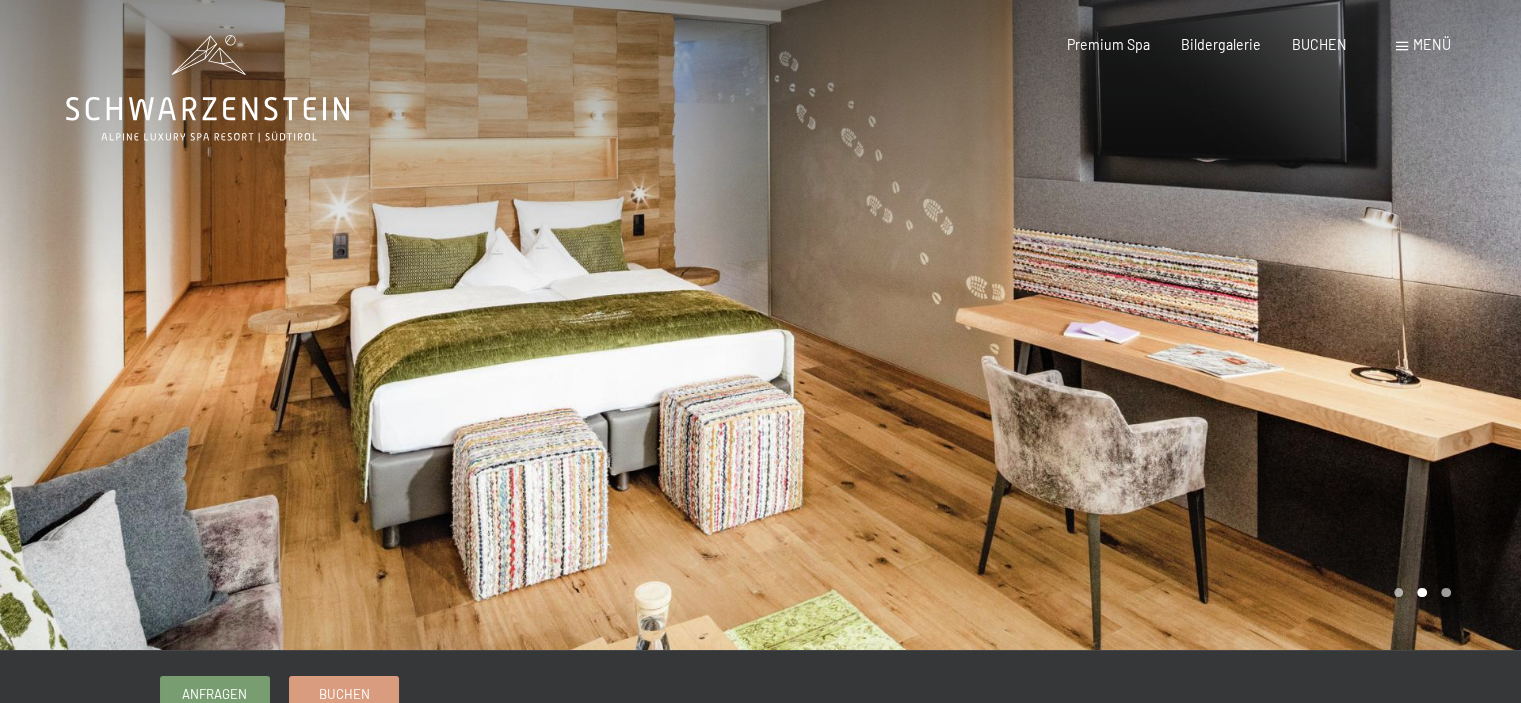 click at bounding box center (1141, 325) 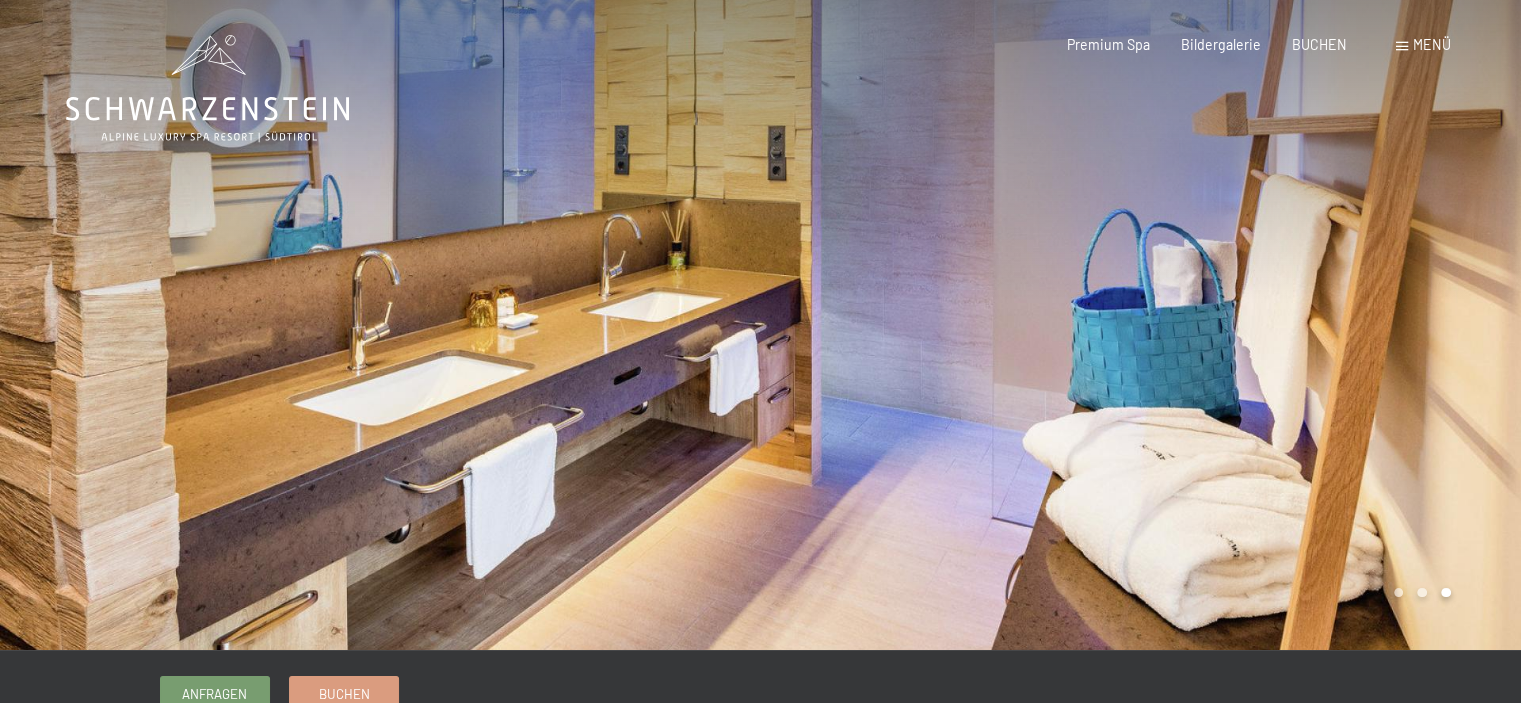 click at bounding box center (1141, 325) 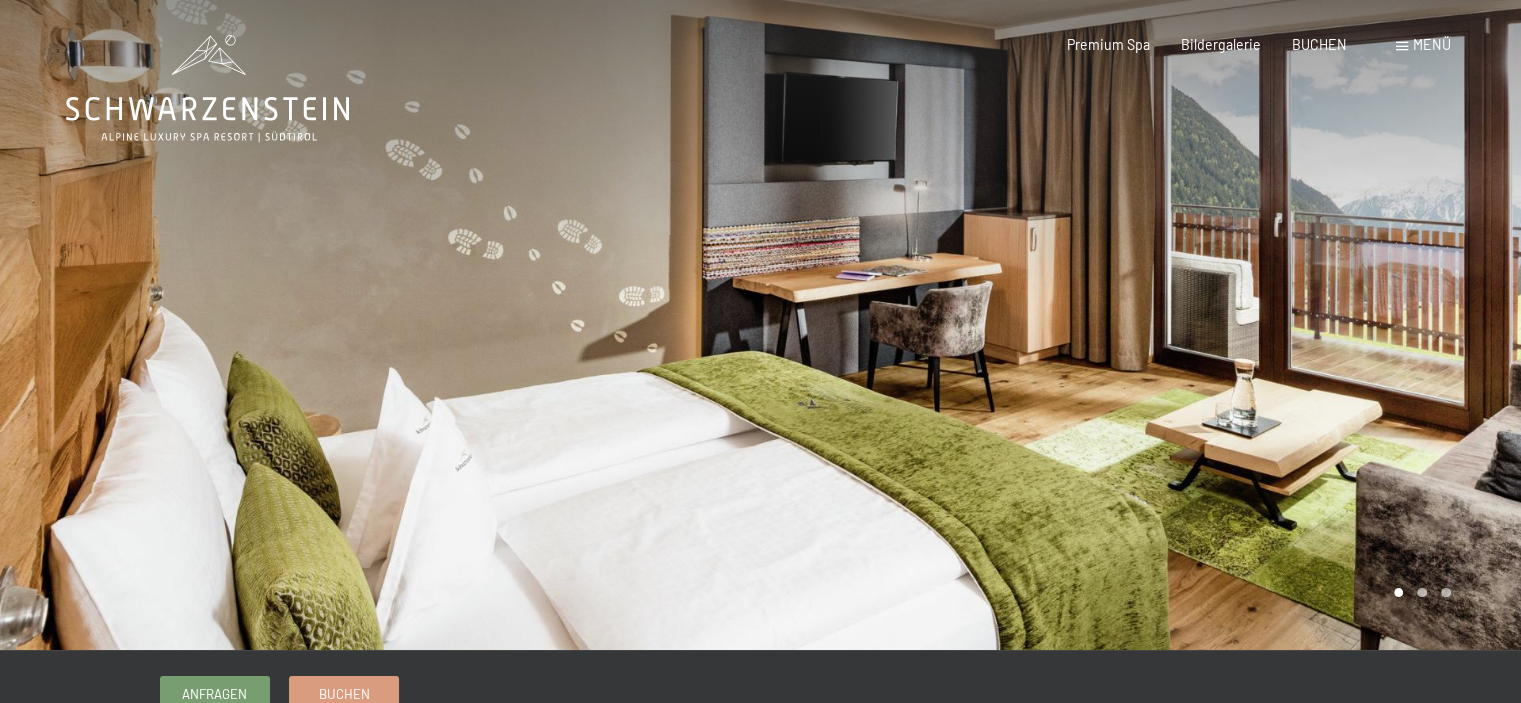 click at bounding box center [1141, 325] 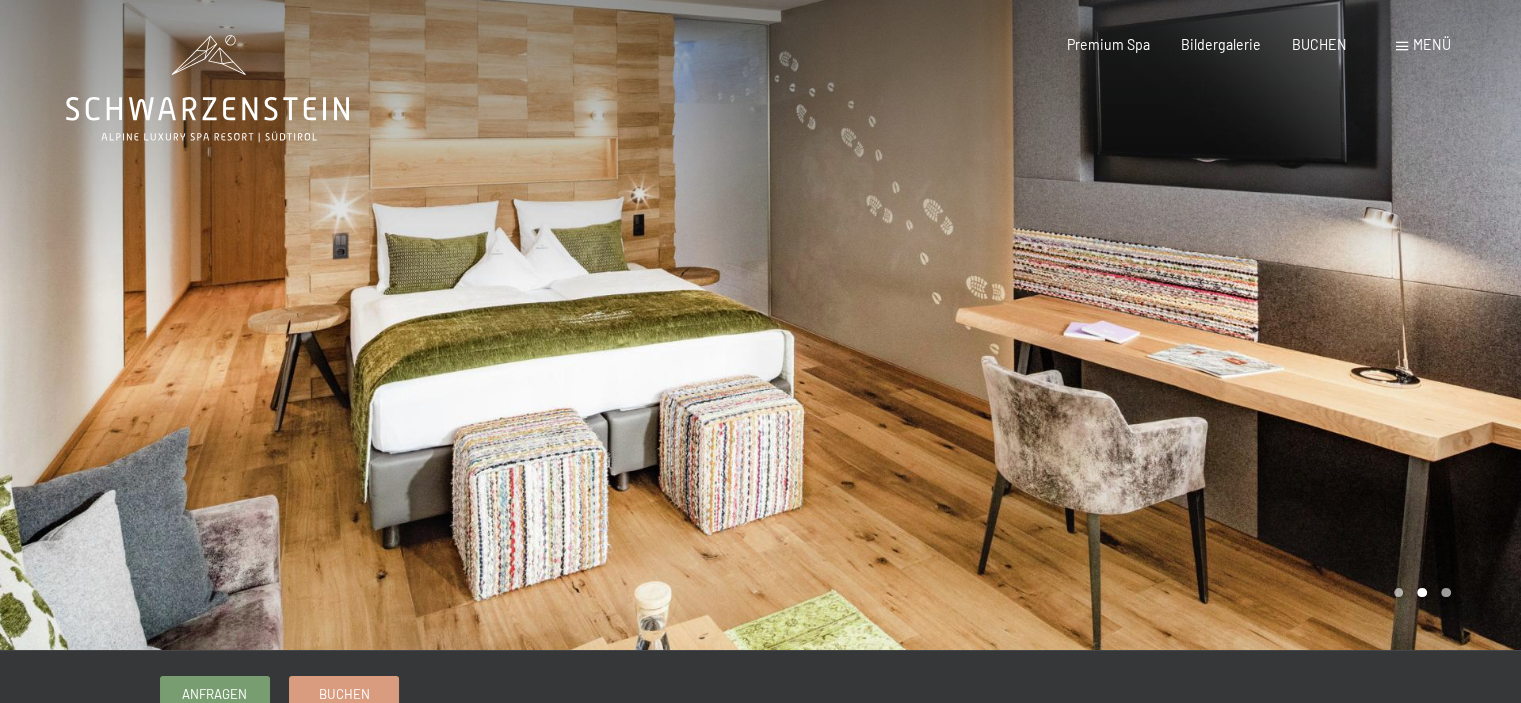 click on "Menü" at bounding box center (1432, 44) 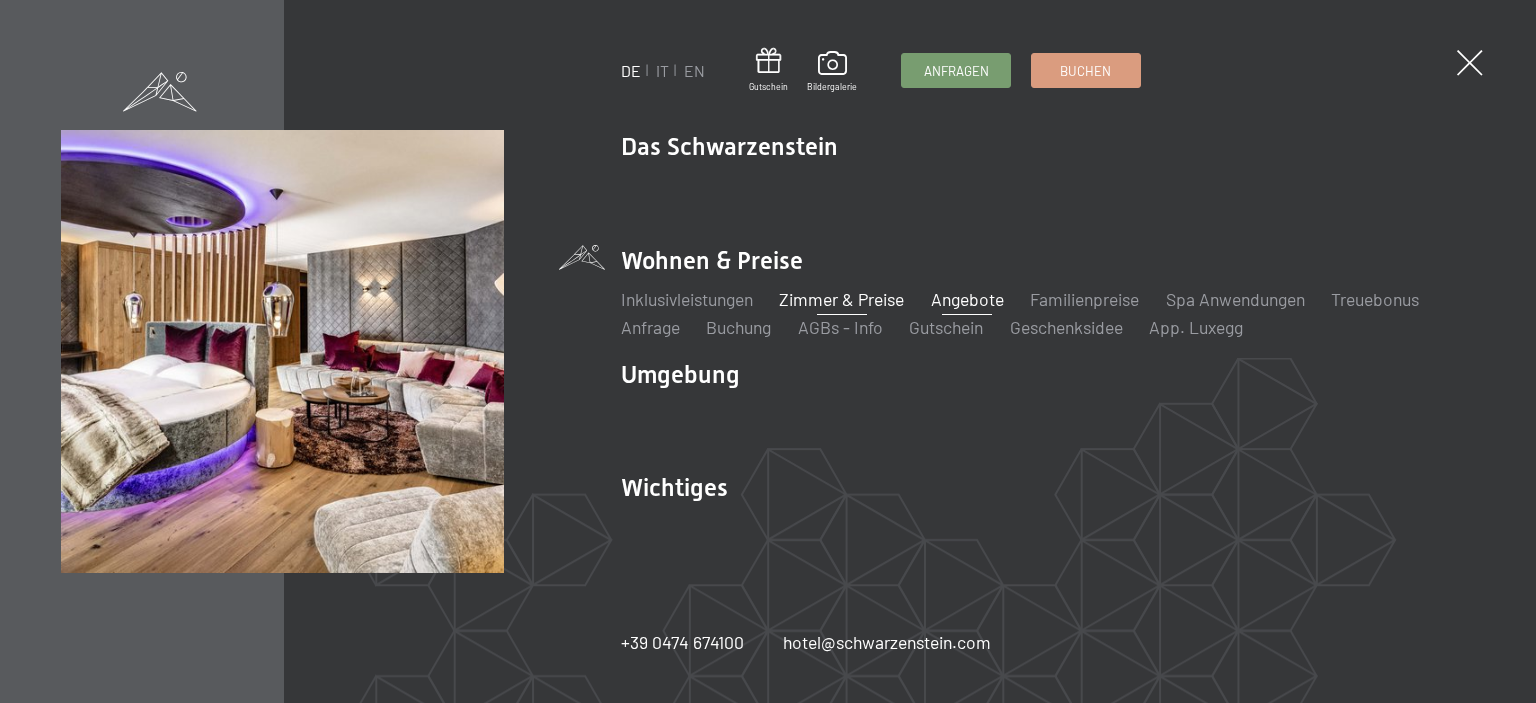 click on "Angebote" at bounding box center [967, 299] 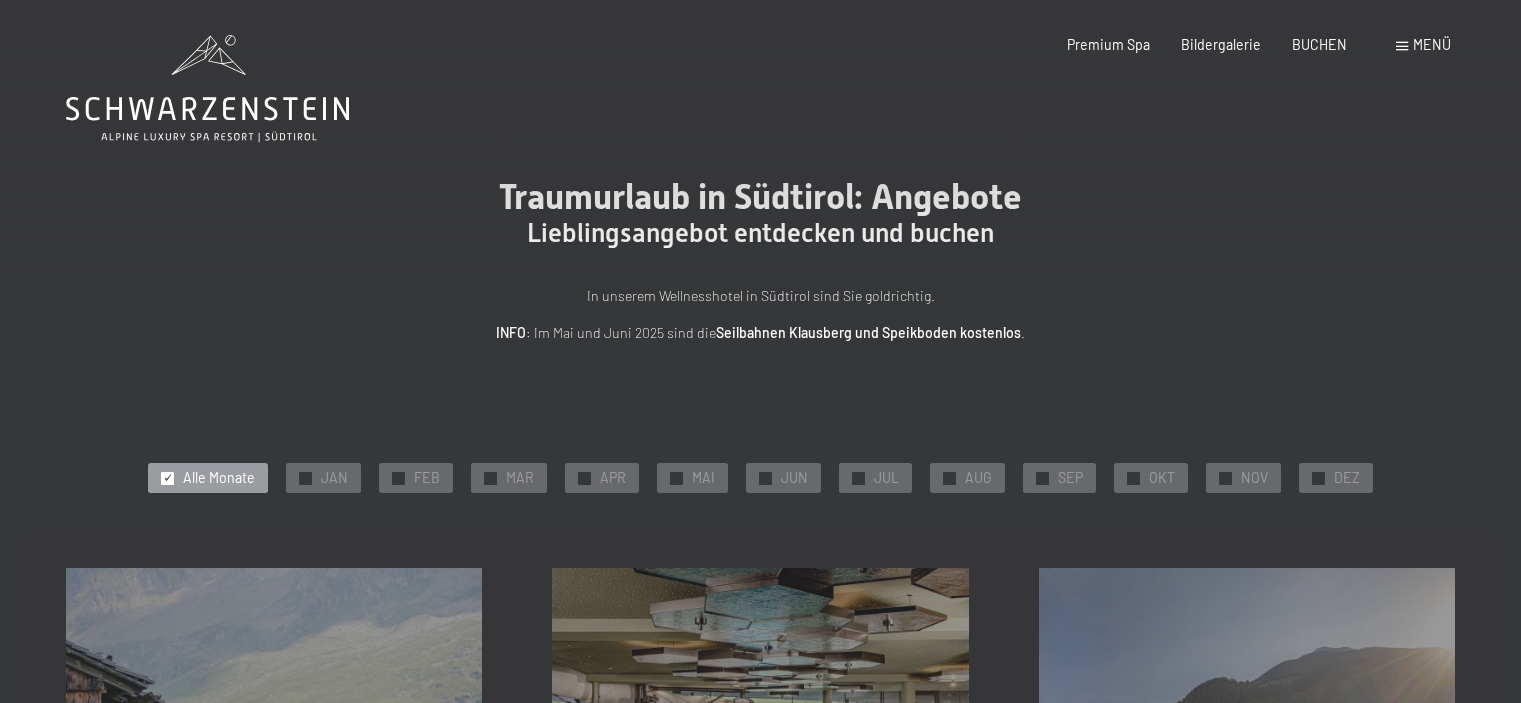 scroll, scrollTop: 0, scrollLeft: 0, axis: both 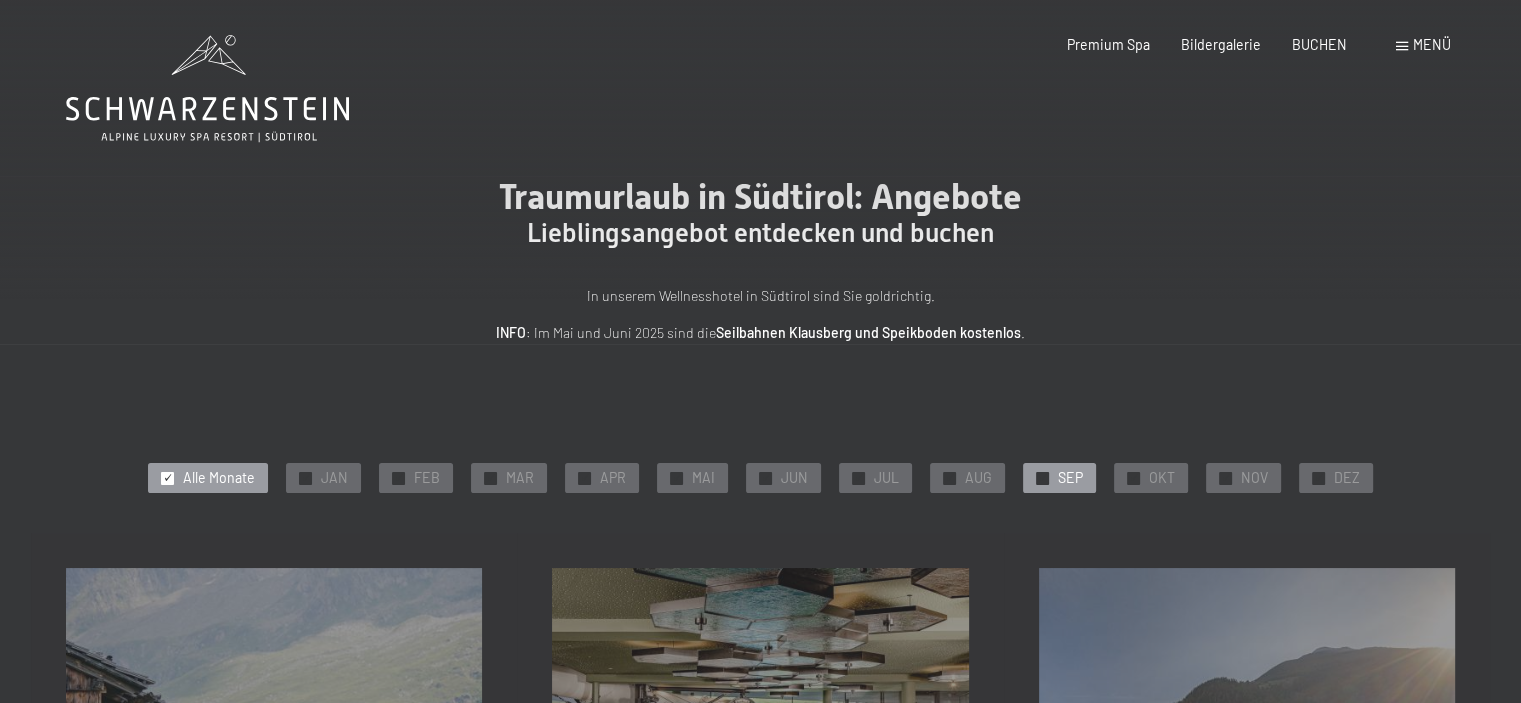 click on "SEP" at bounding box center [1070, 478] 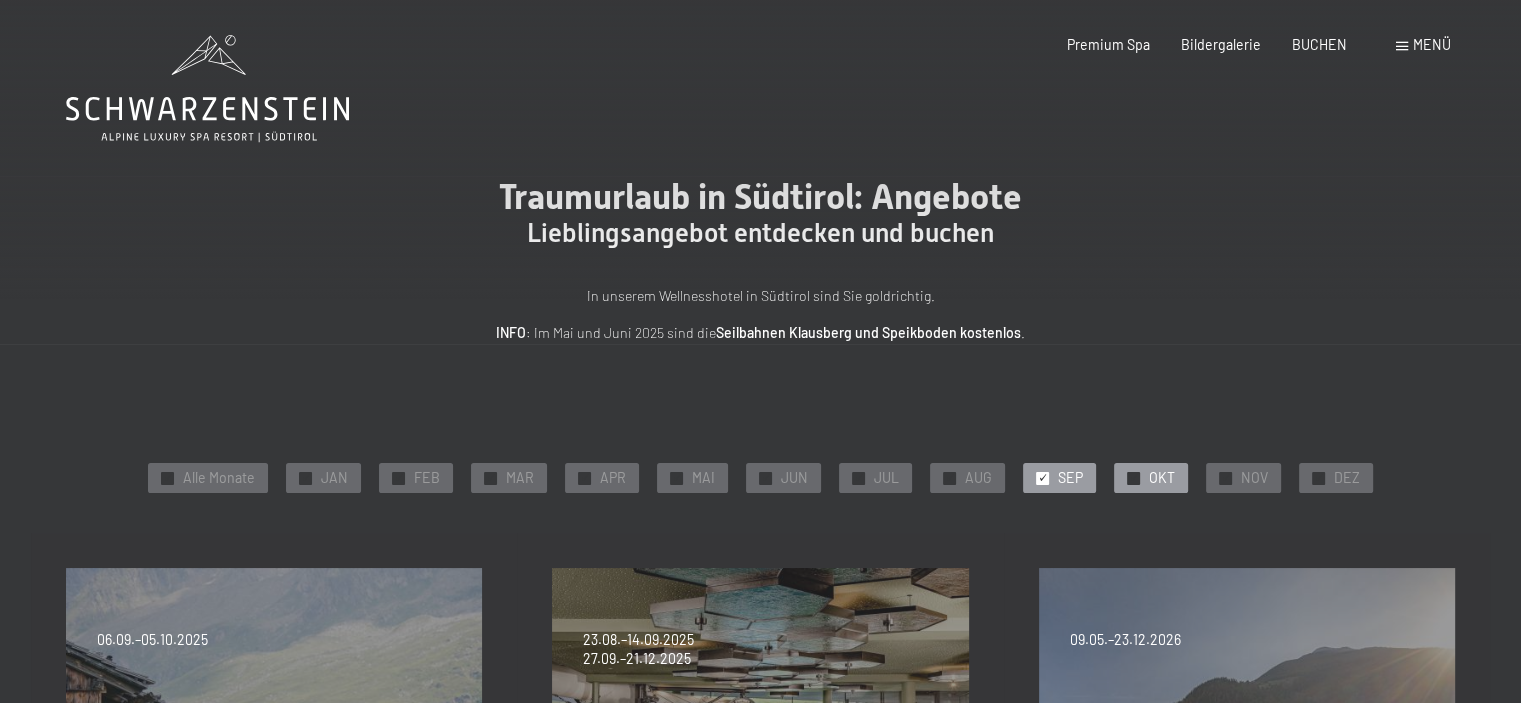 click on "✓       OKT" at bounding box center [1151, 478] 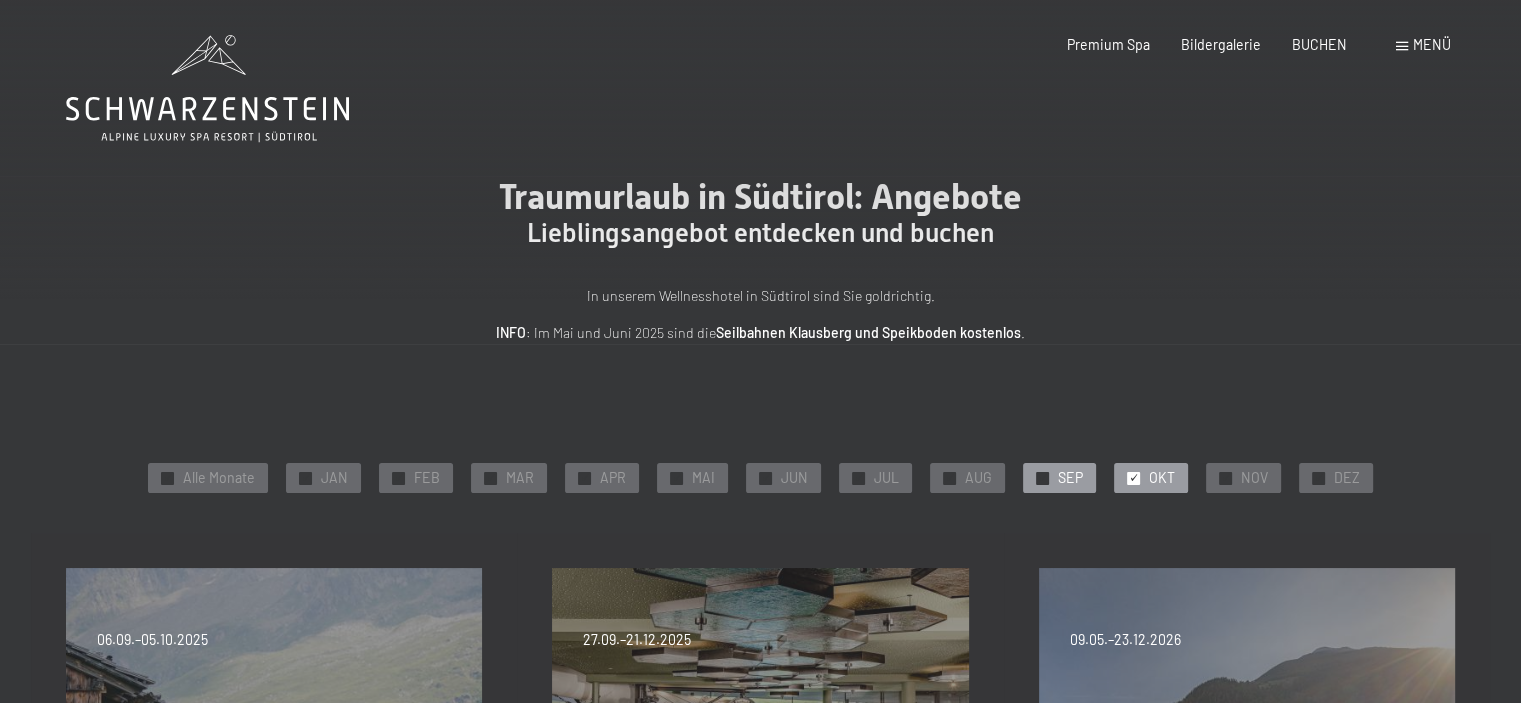 click on "SEP" at bounding box center (1070, 478) 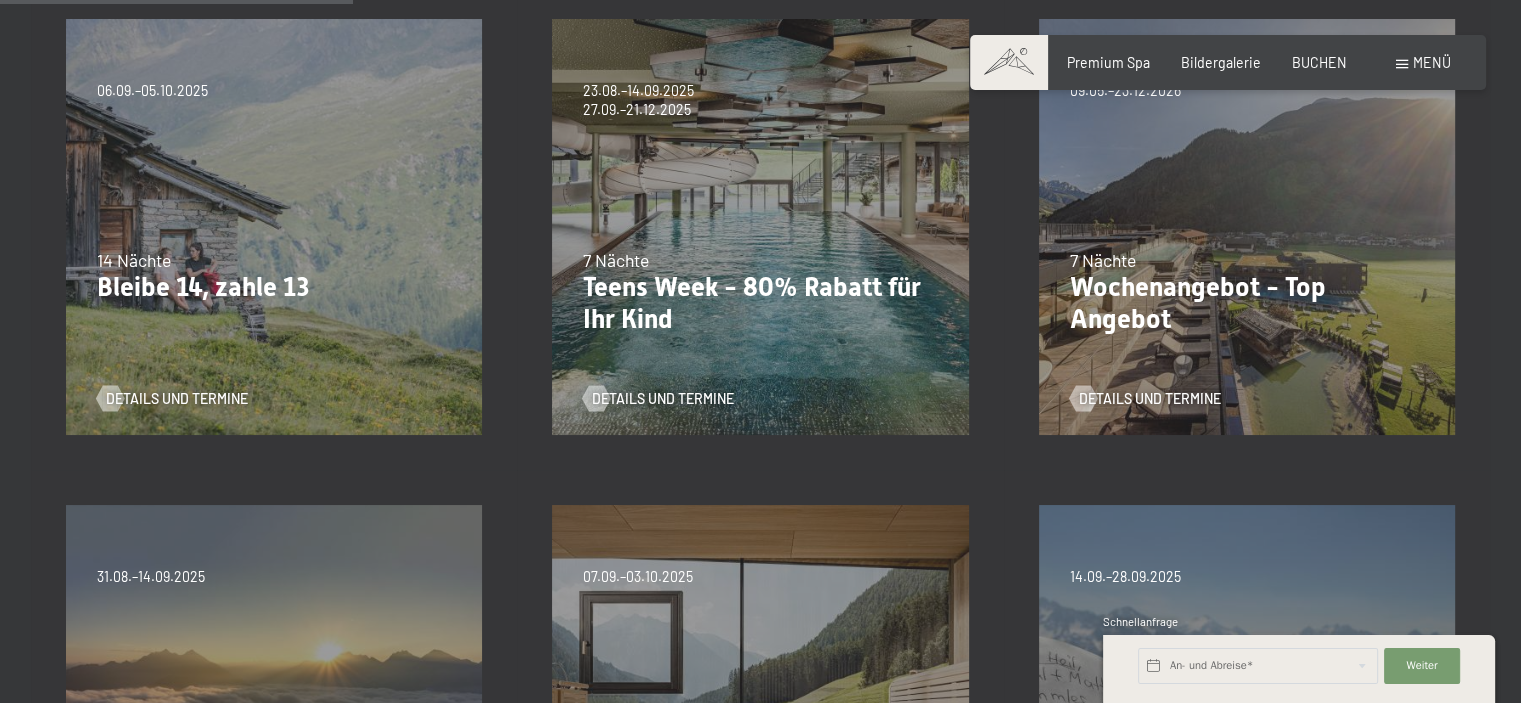 scroll, scrollTop: 500, scrollLeft: 0, axis: vertical 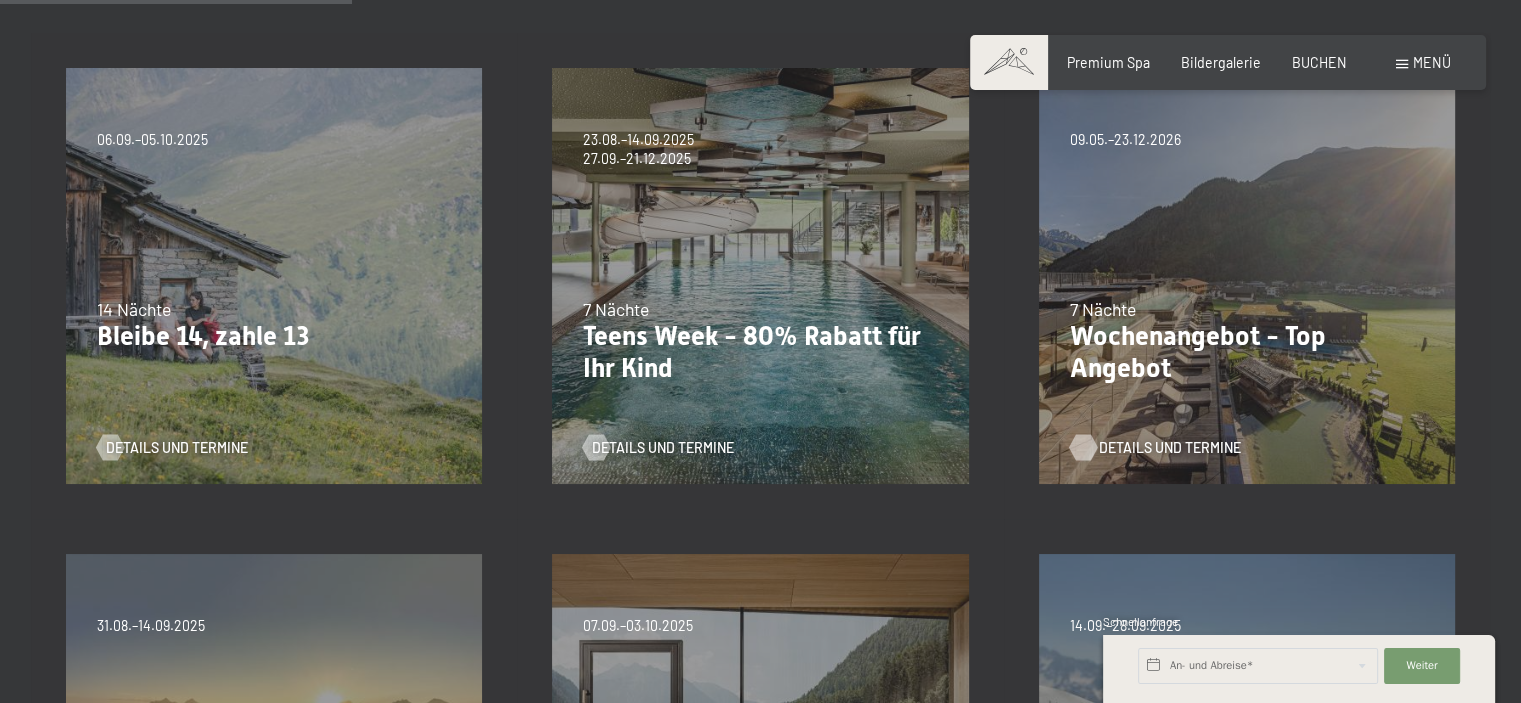 click on "Details und Termine" at bounding box center (1170, 448) 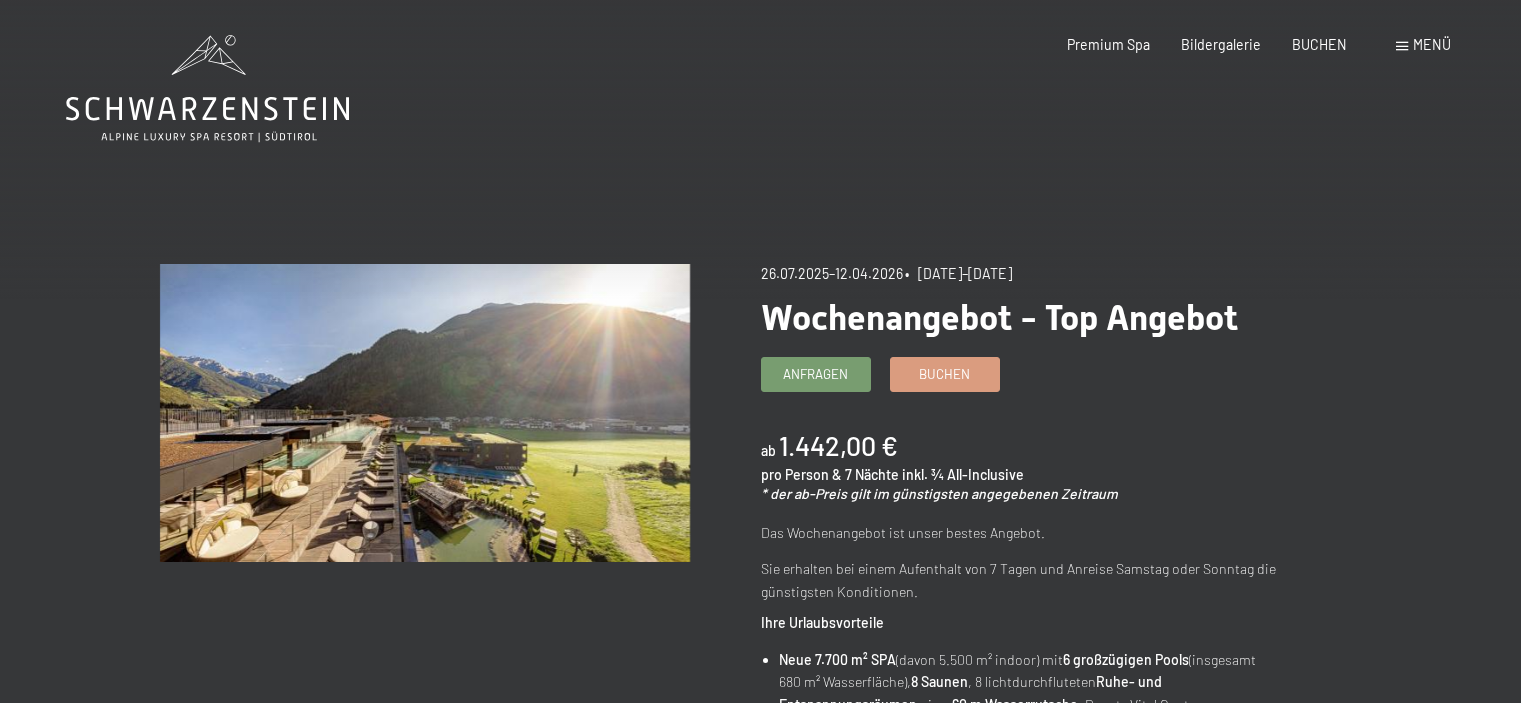 scroll, scrollTop: 0, scrollLeft: 0, axis: both 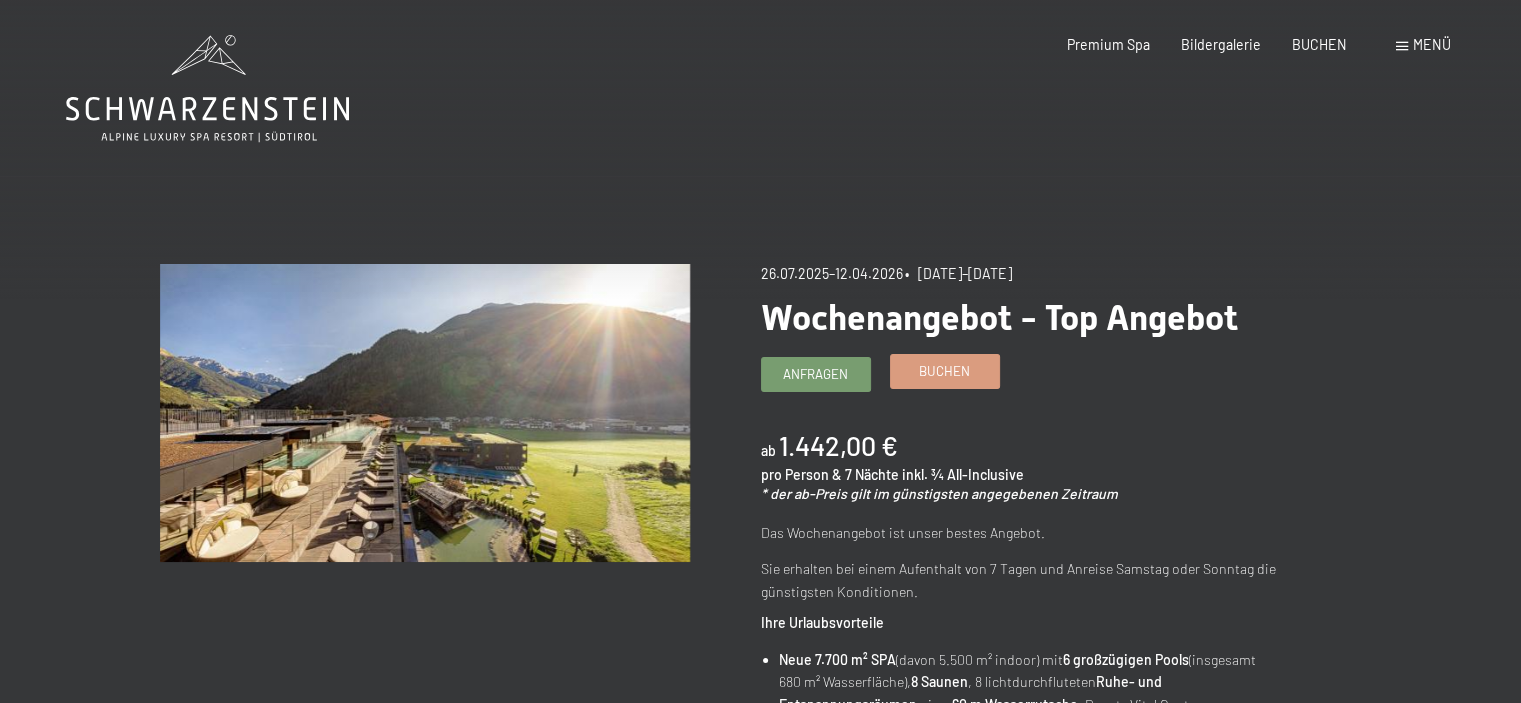 click on "Buchen" at bounding box center [944, 371] 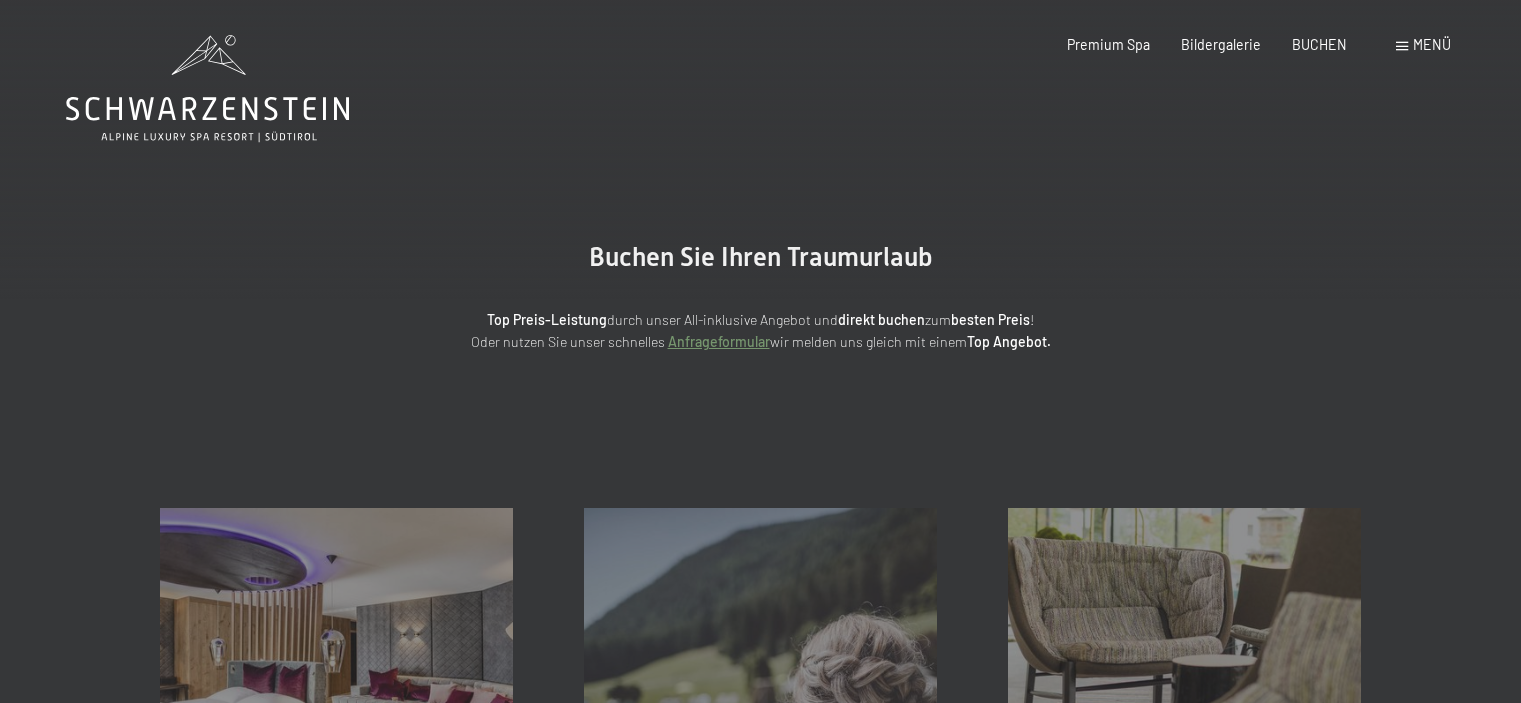 scroll, scrollTop: 0, scrollLeft: 0, axis: both 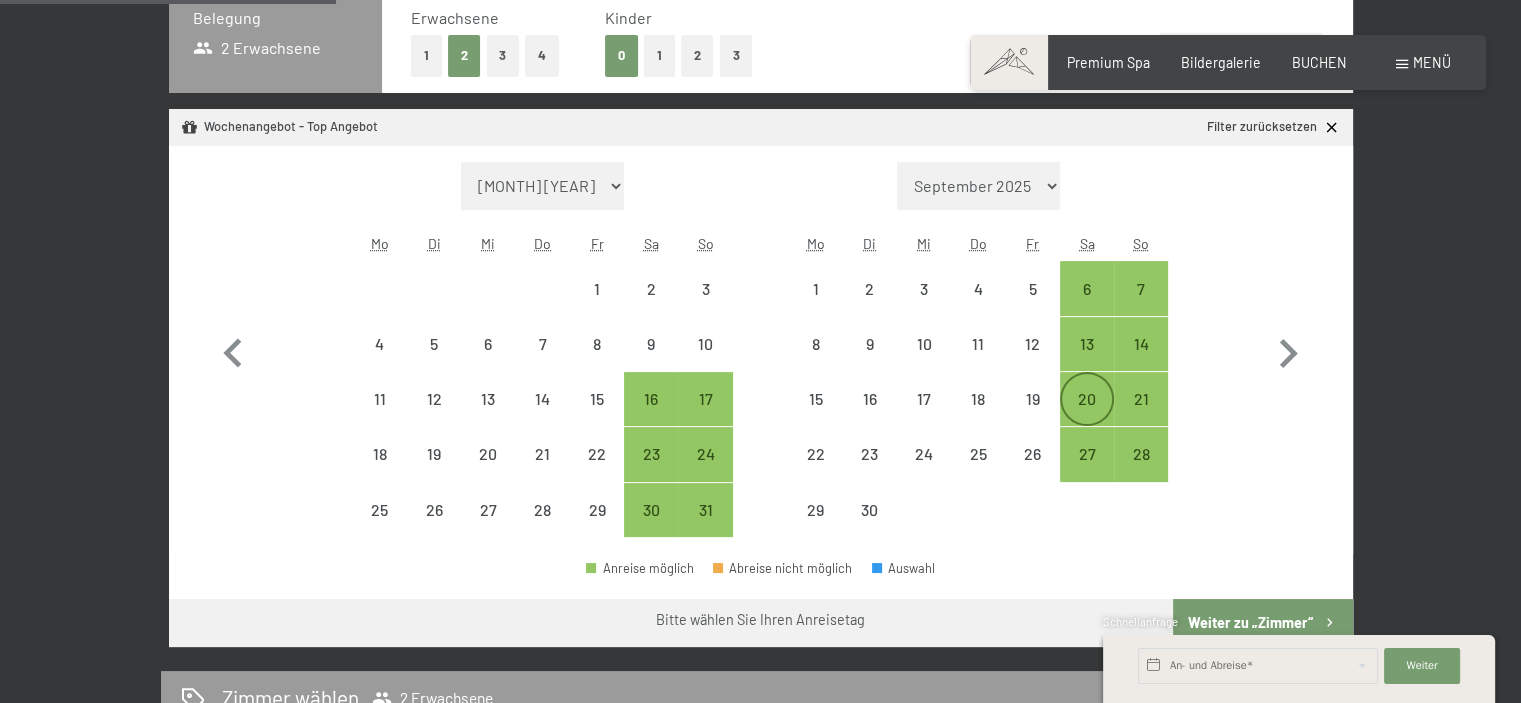 click on "20" at bounding box center [1087, 416] 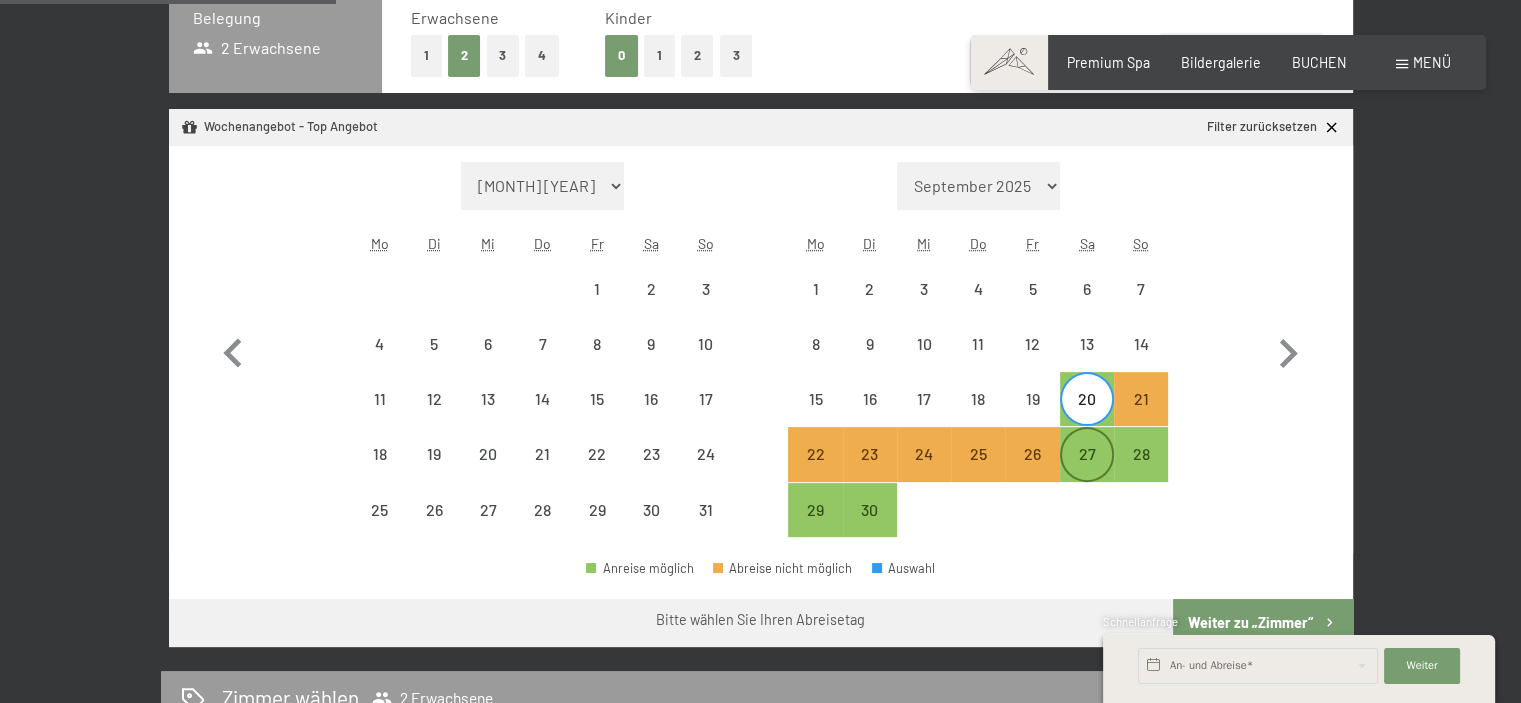 click on "27" at bounding box center (1087, 471) 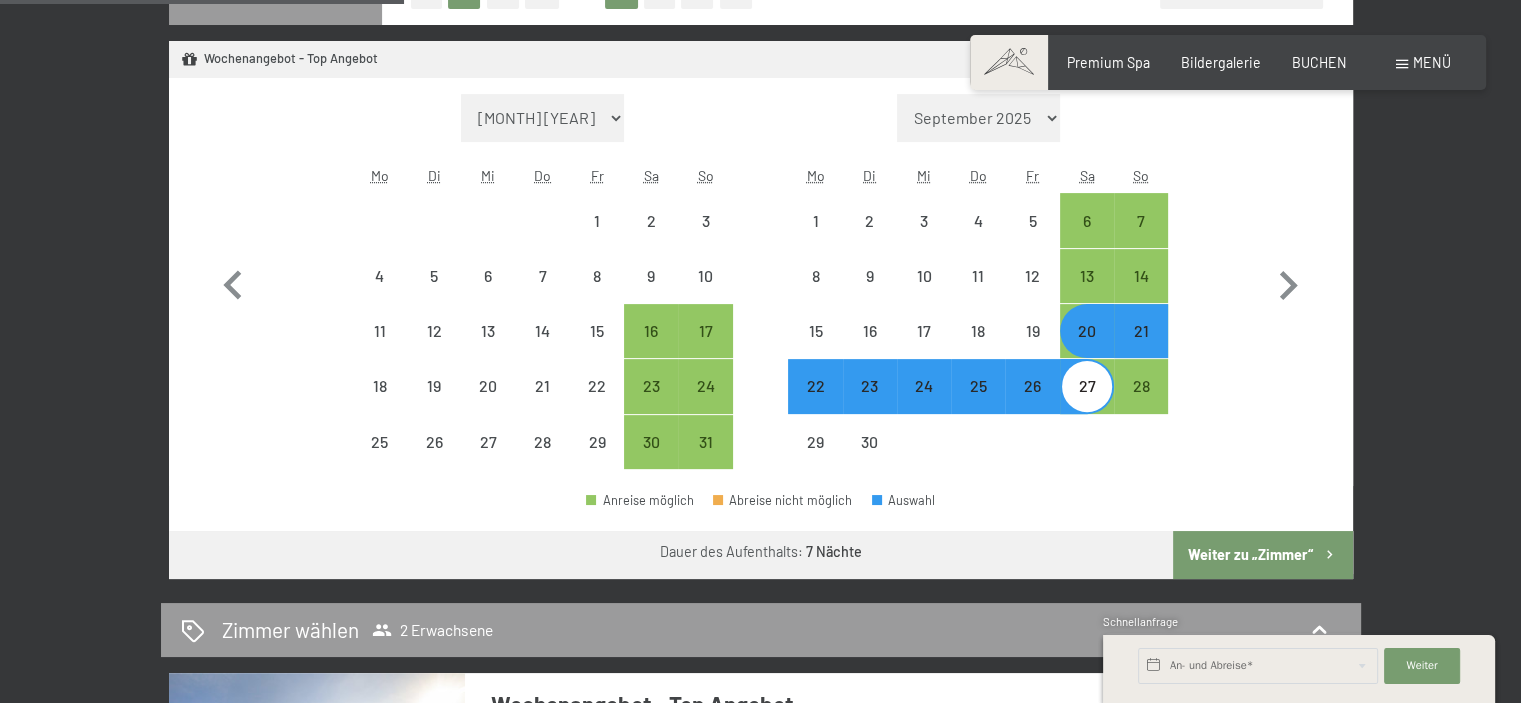 scroll, scrollTop: 600, scrollLeft: 0, axis: vertical 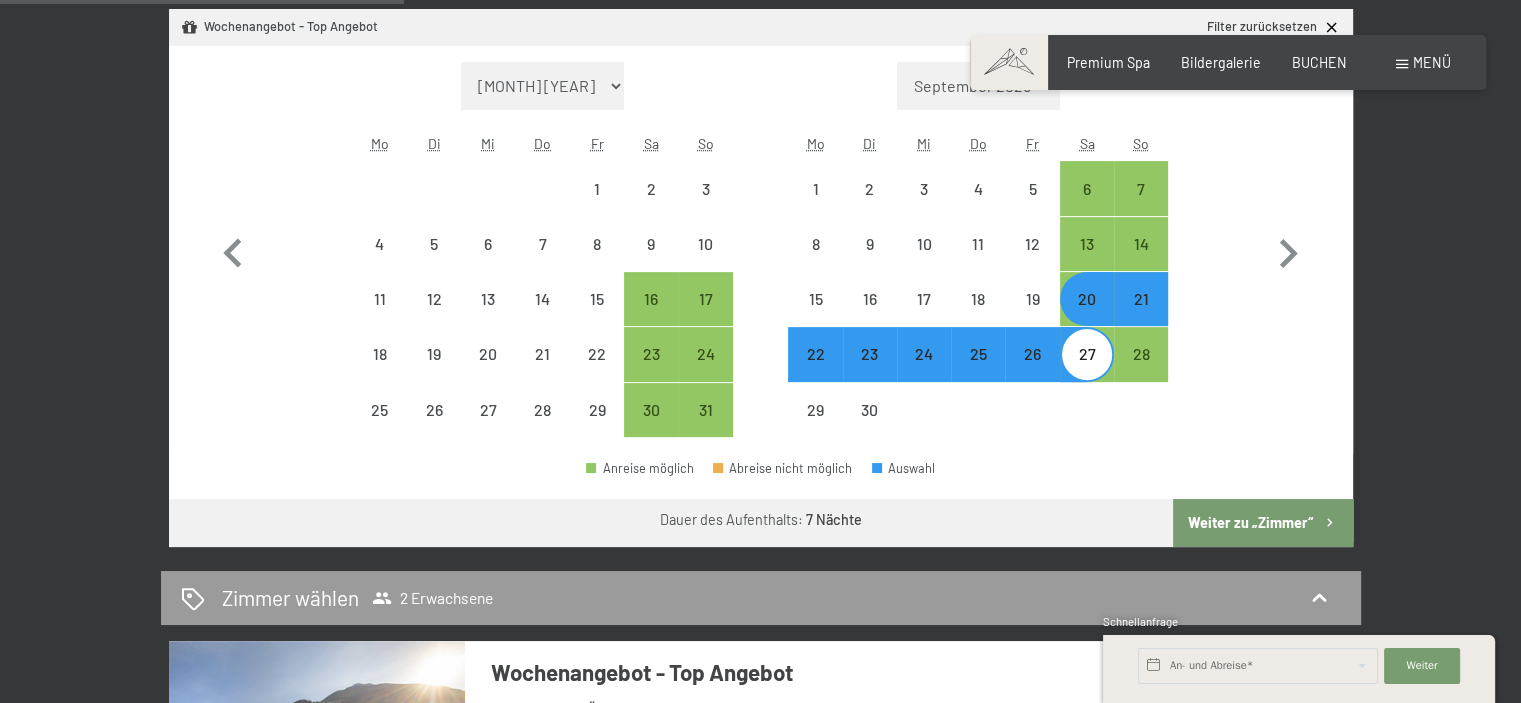 click on "Weiter zu „Zimmer“" at bounding box center [1262, 523] 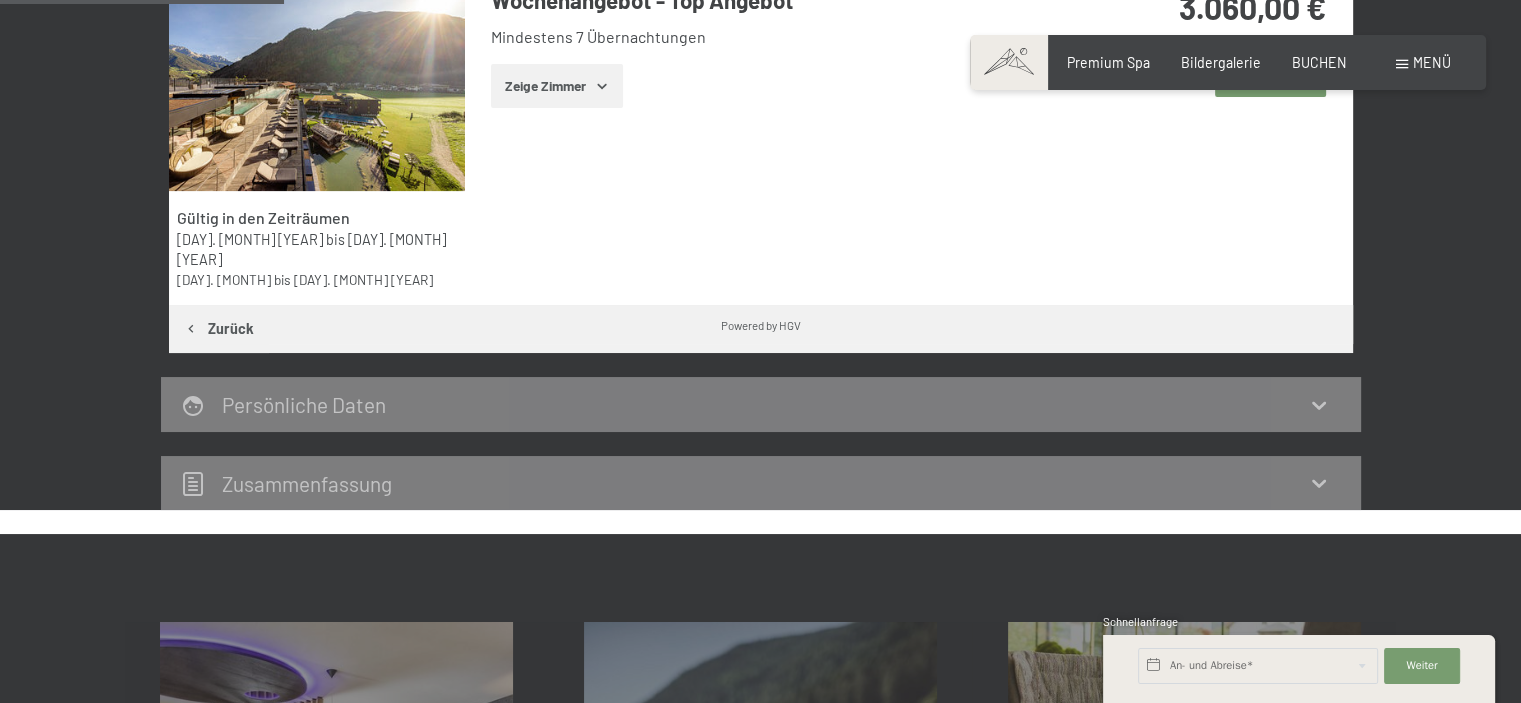 scroll, scrollTop: 420, scrollLeft: 0, axis: vertical 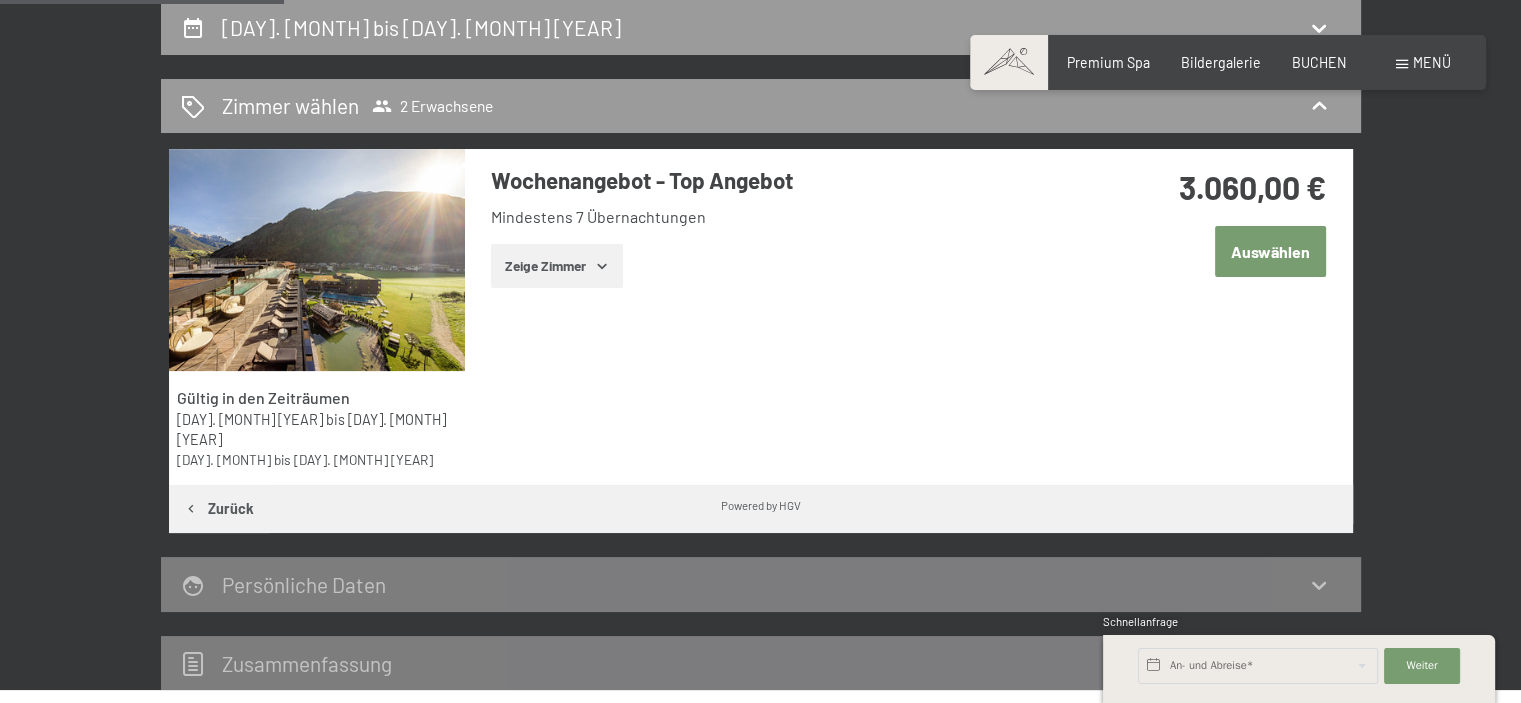 click on "Auswählen" at bounding box center [1270, 251] 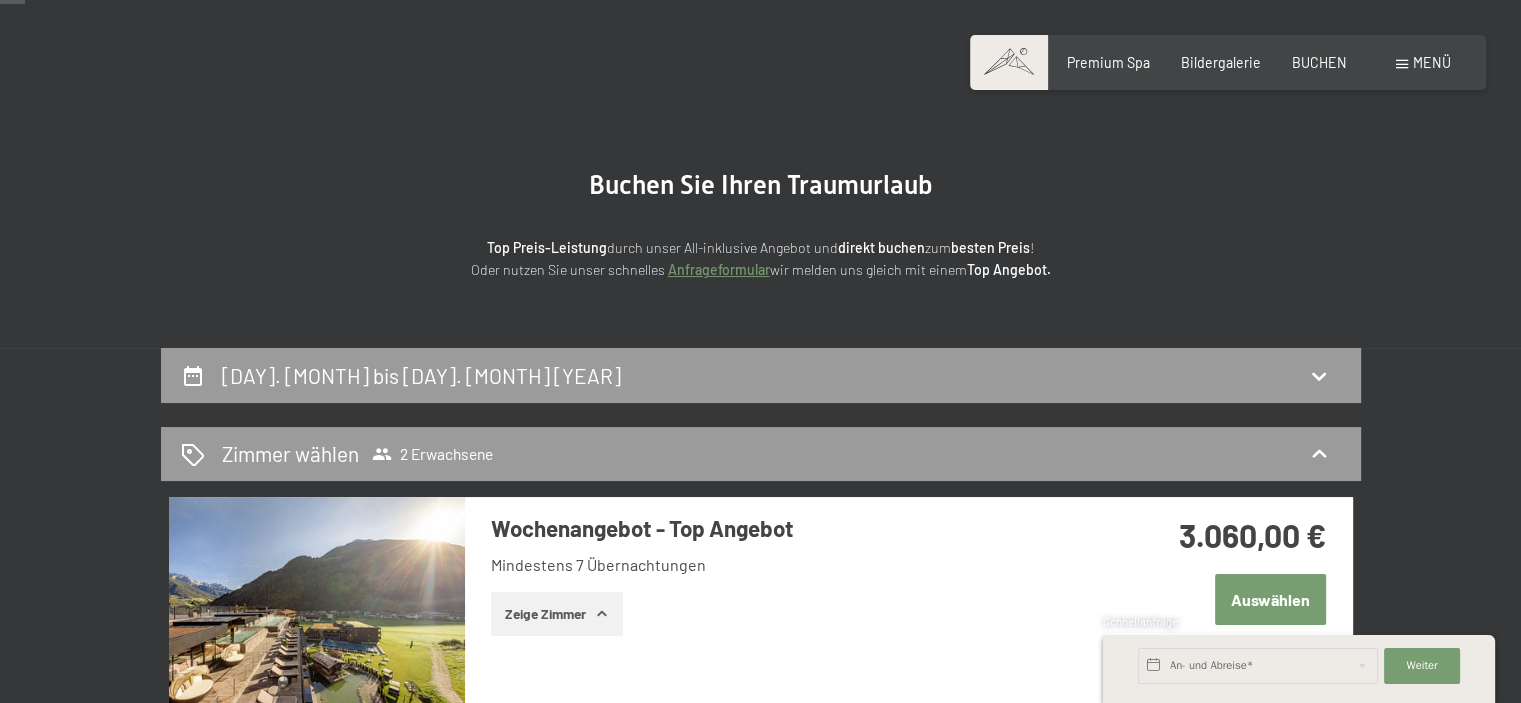 scroll, scrollTop: 0, scrollLeft: 0, axis: both 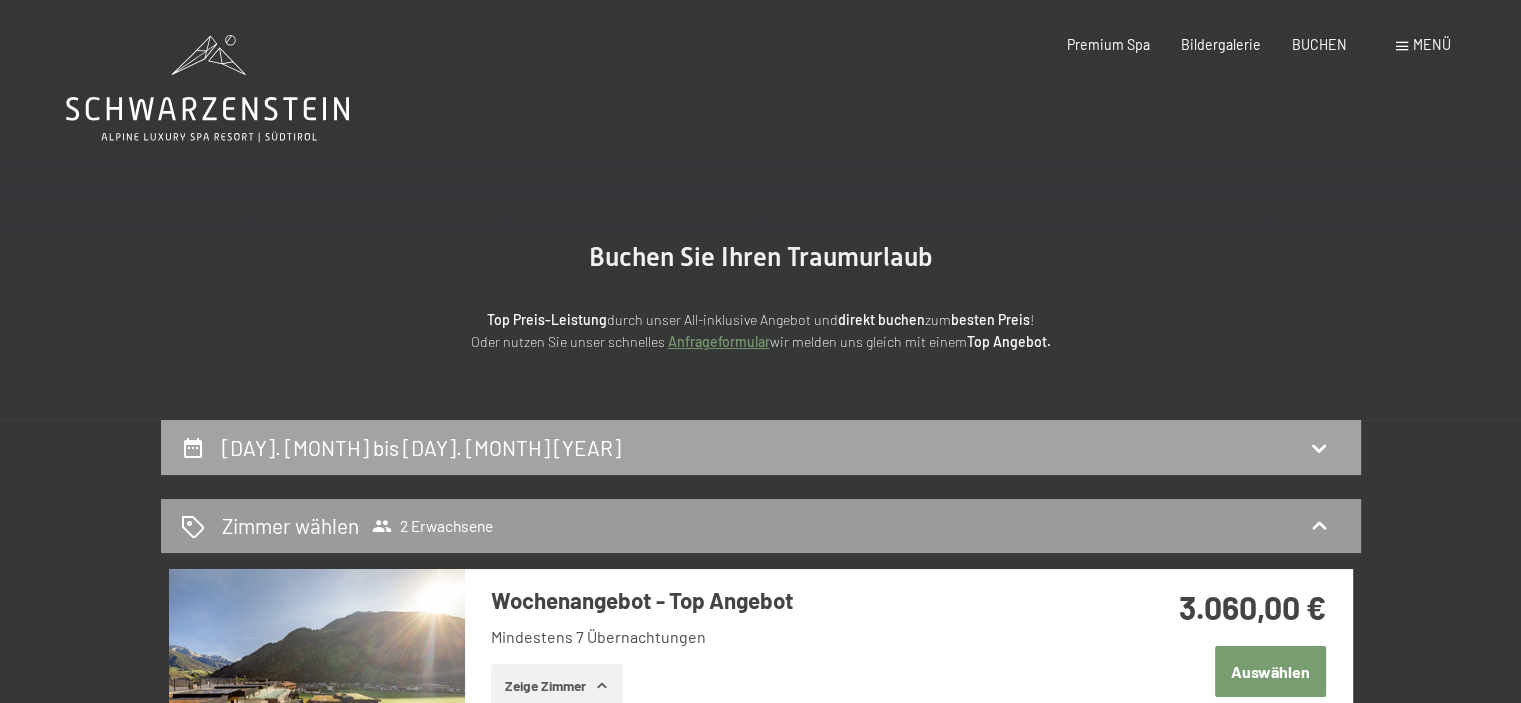 click 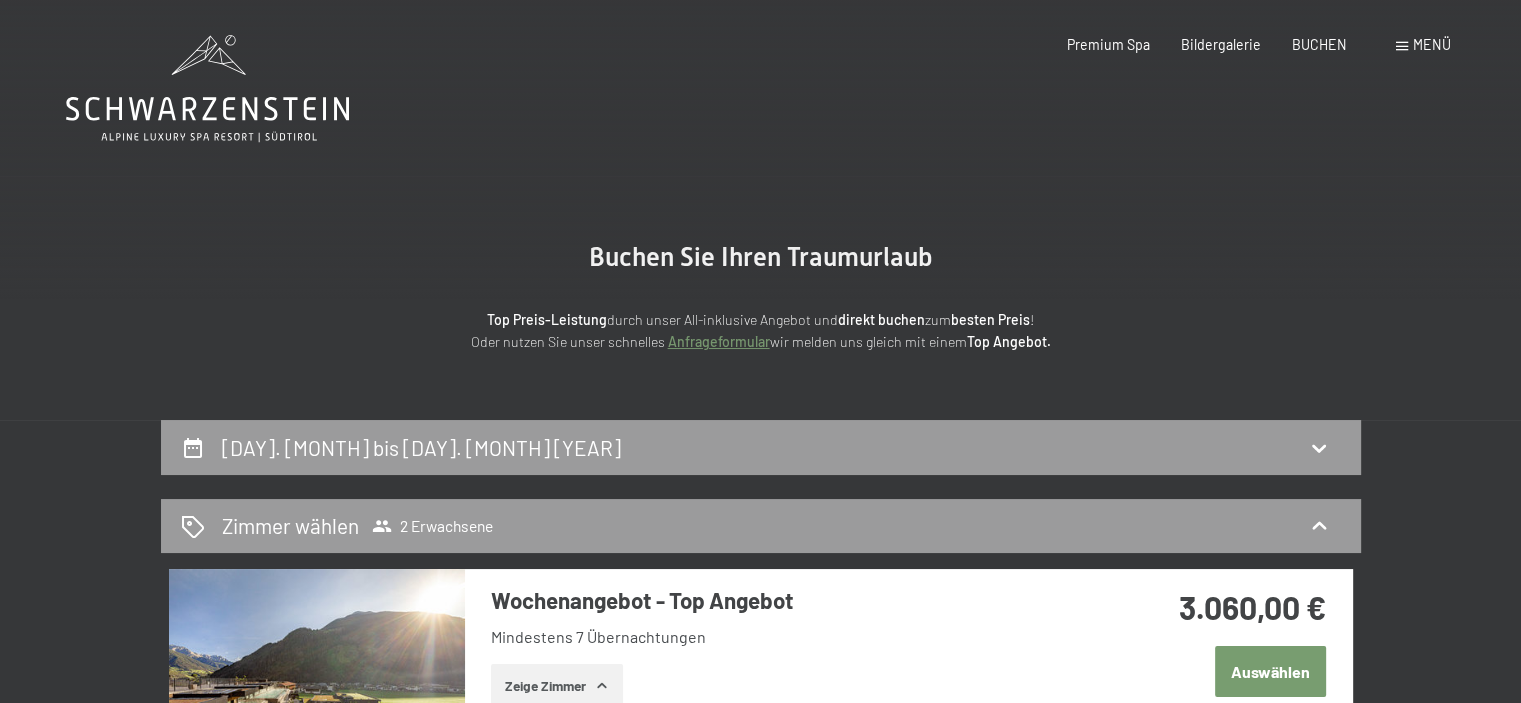 scroll, scrollTop: 420, scrollLeft: 0, axis: vertical 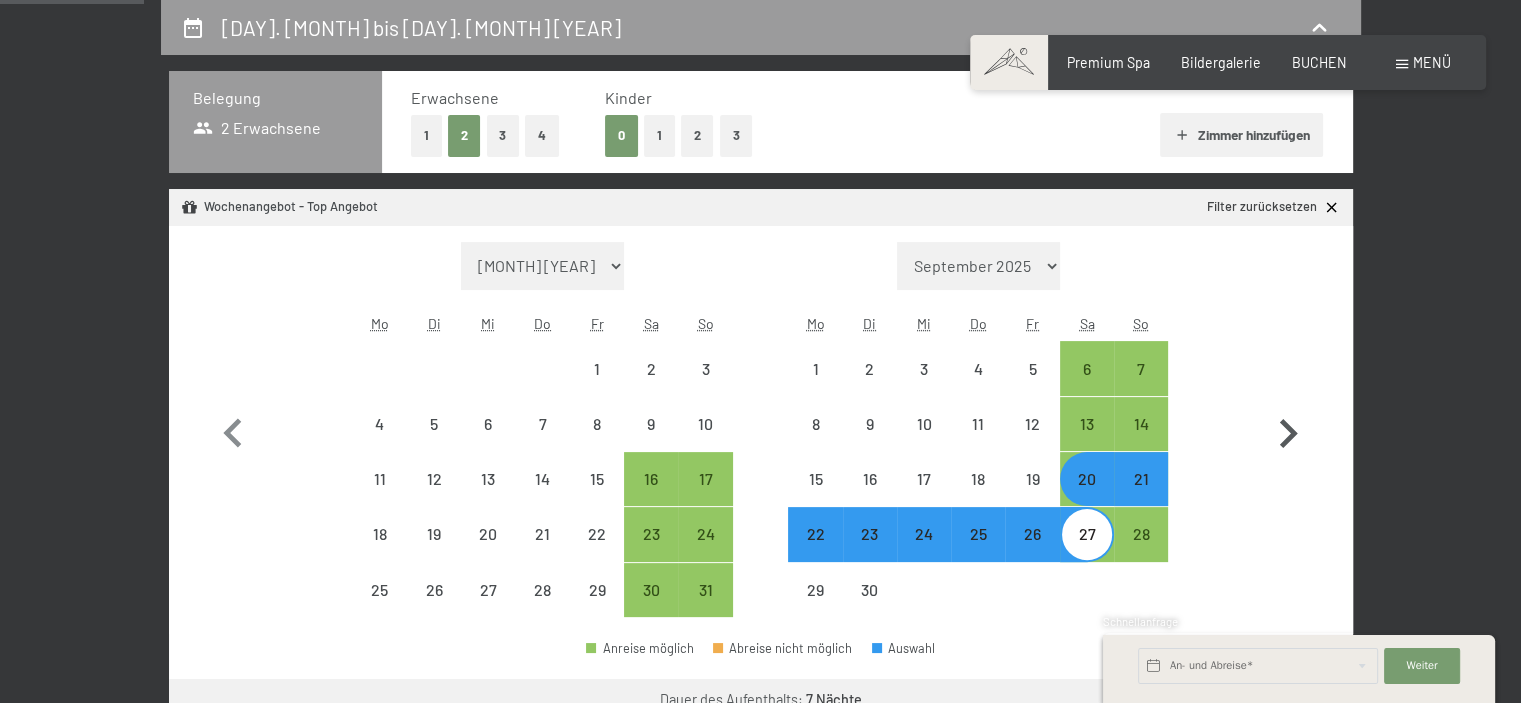 click 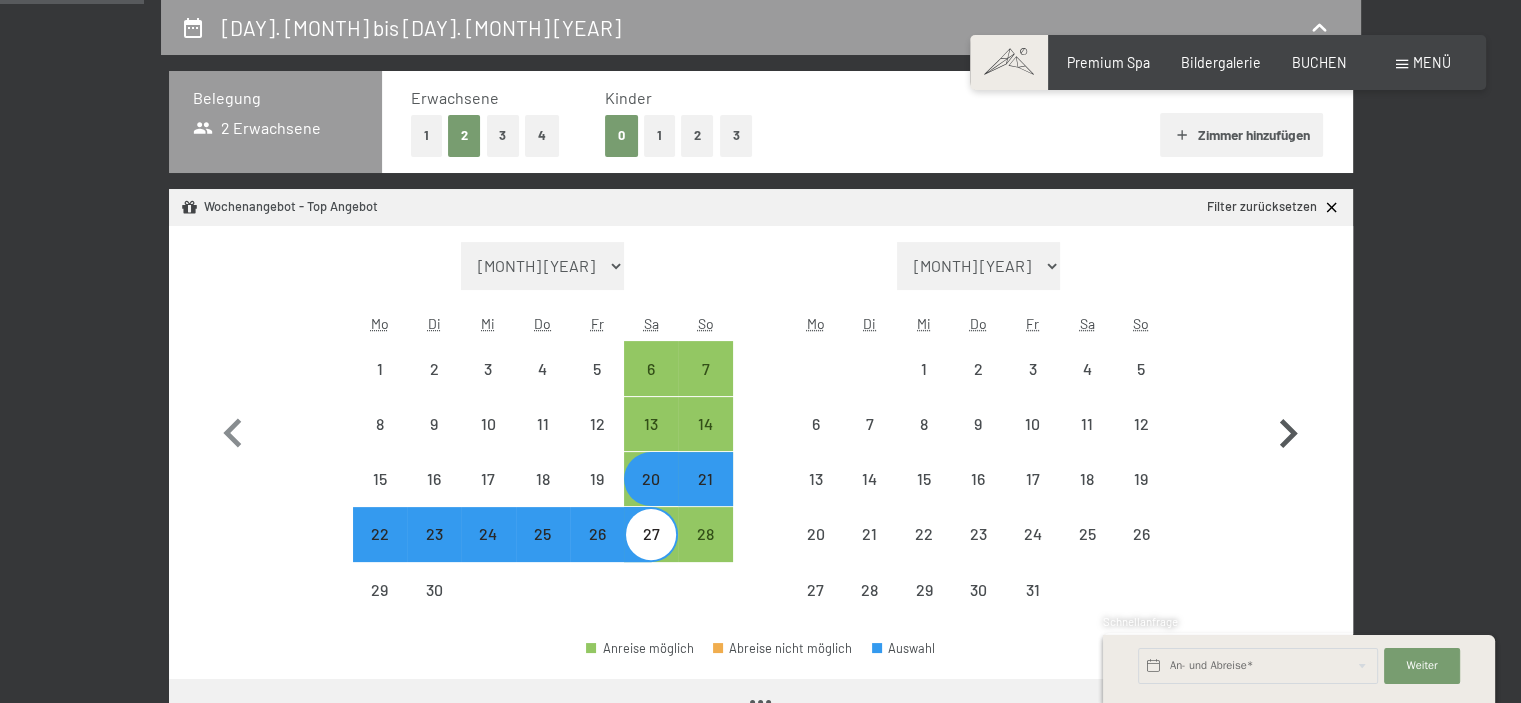 select on "[YEAR]-[MONTH]-[DAY]" 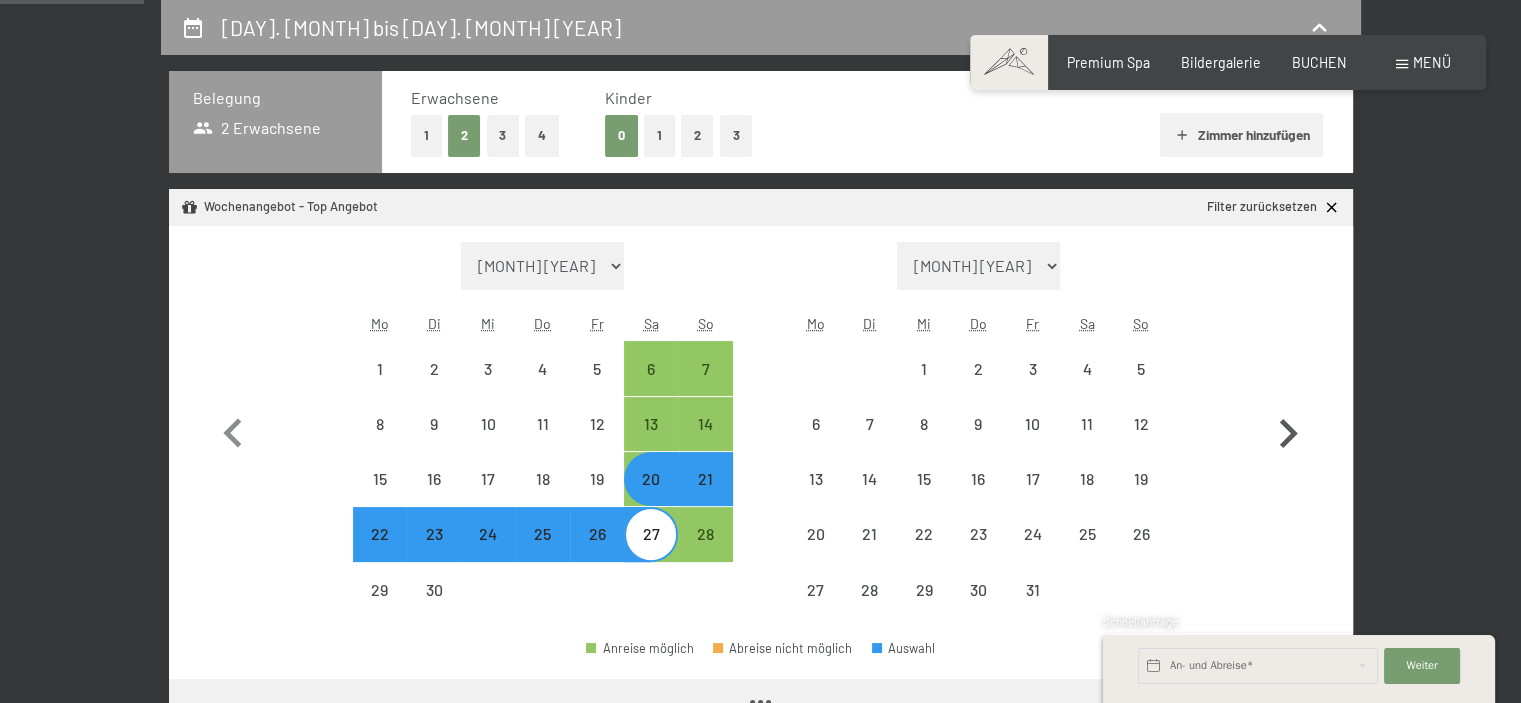 select on "2025-10-01" 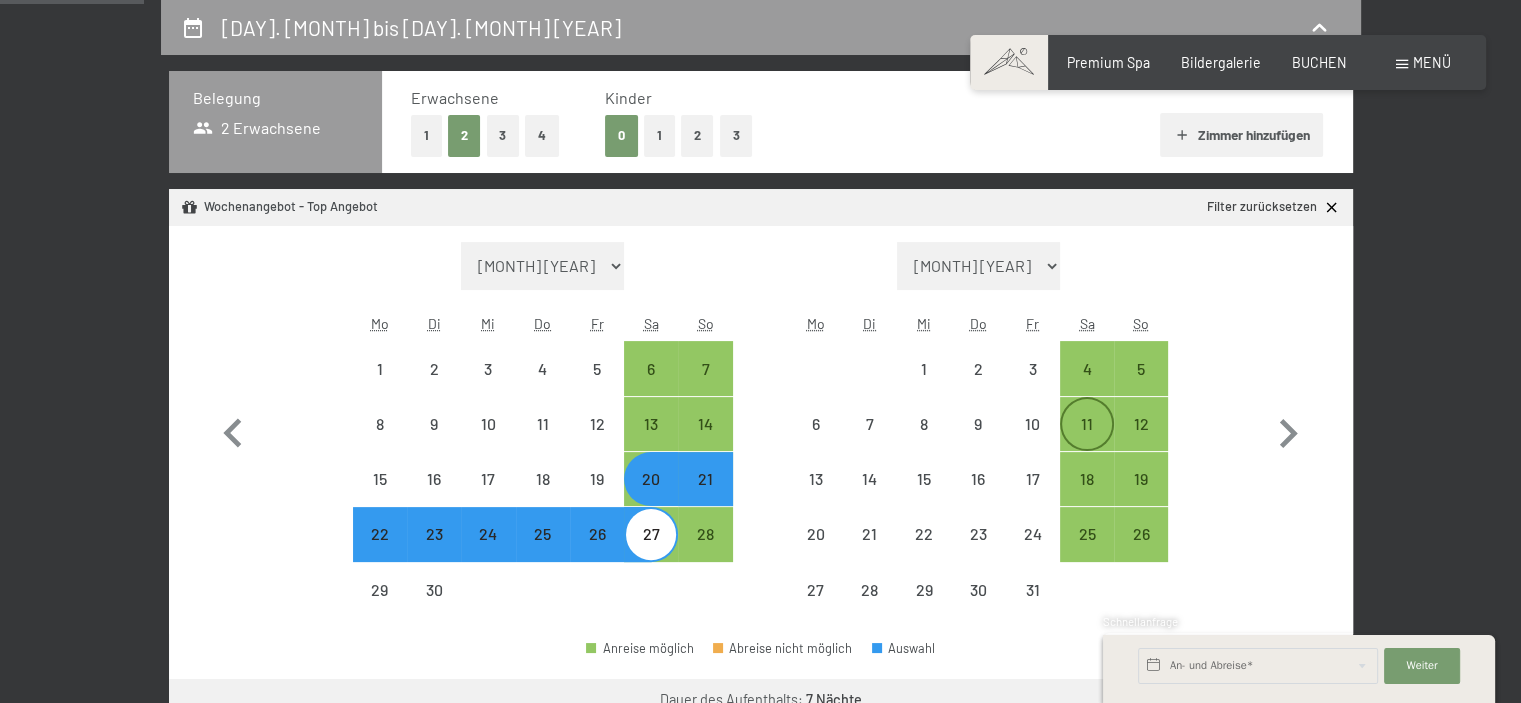 click on "11" at bounding box center (1087, 441) 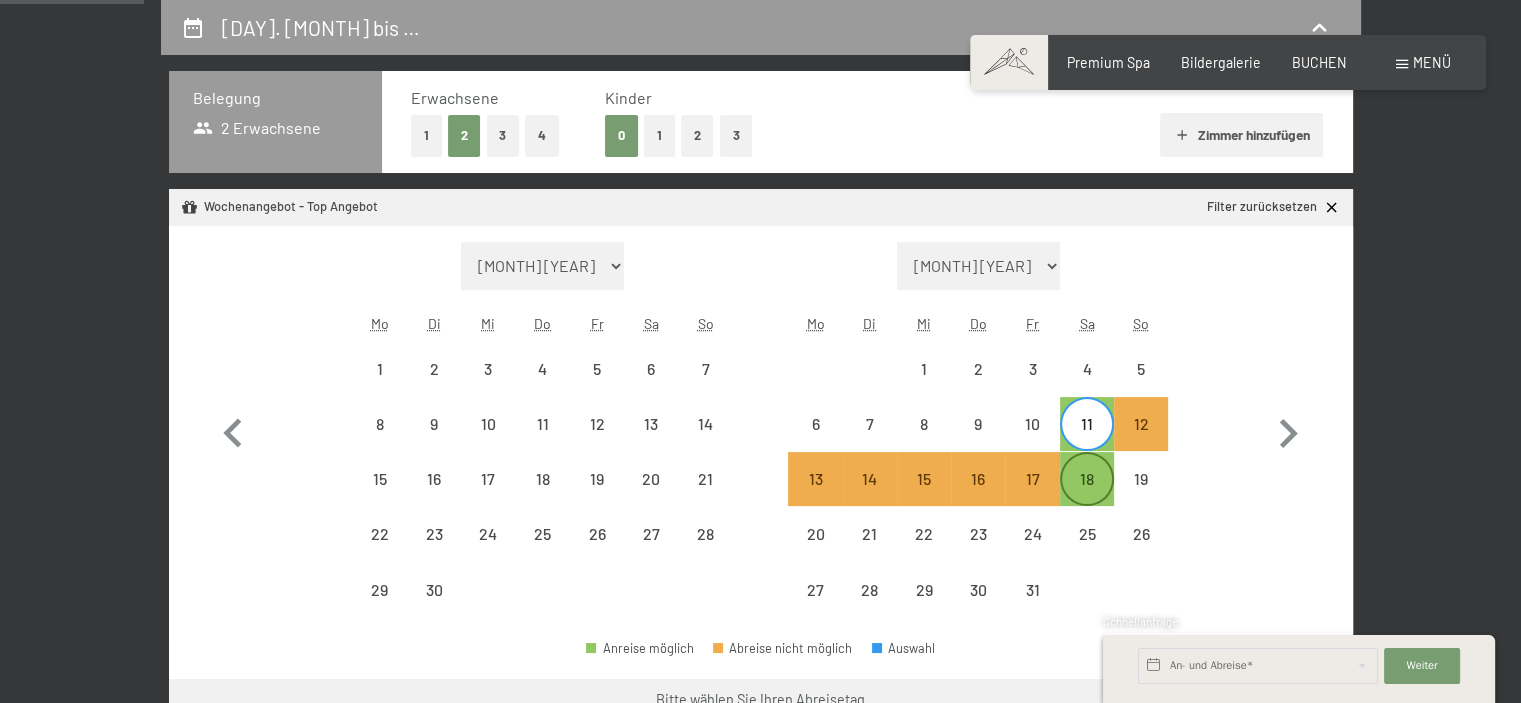 click on "18" at bounding box center [1087, 496] 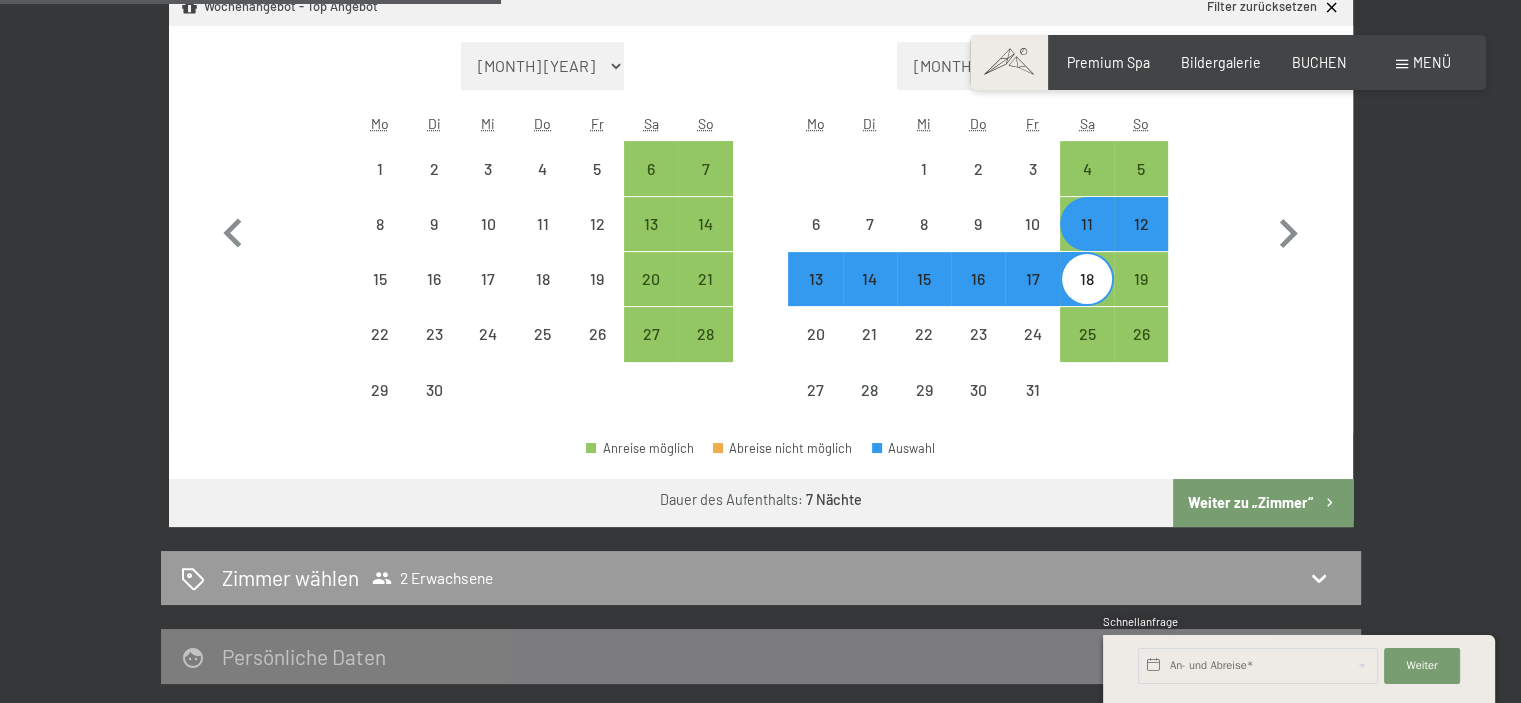 click on "Weiter zu „Zimmer“" at bounding box center (1262, 503) 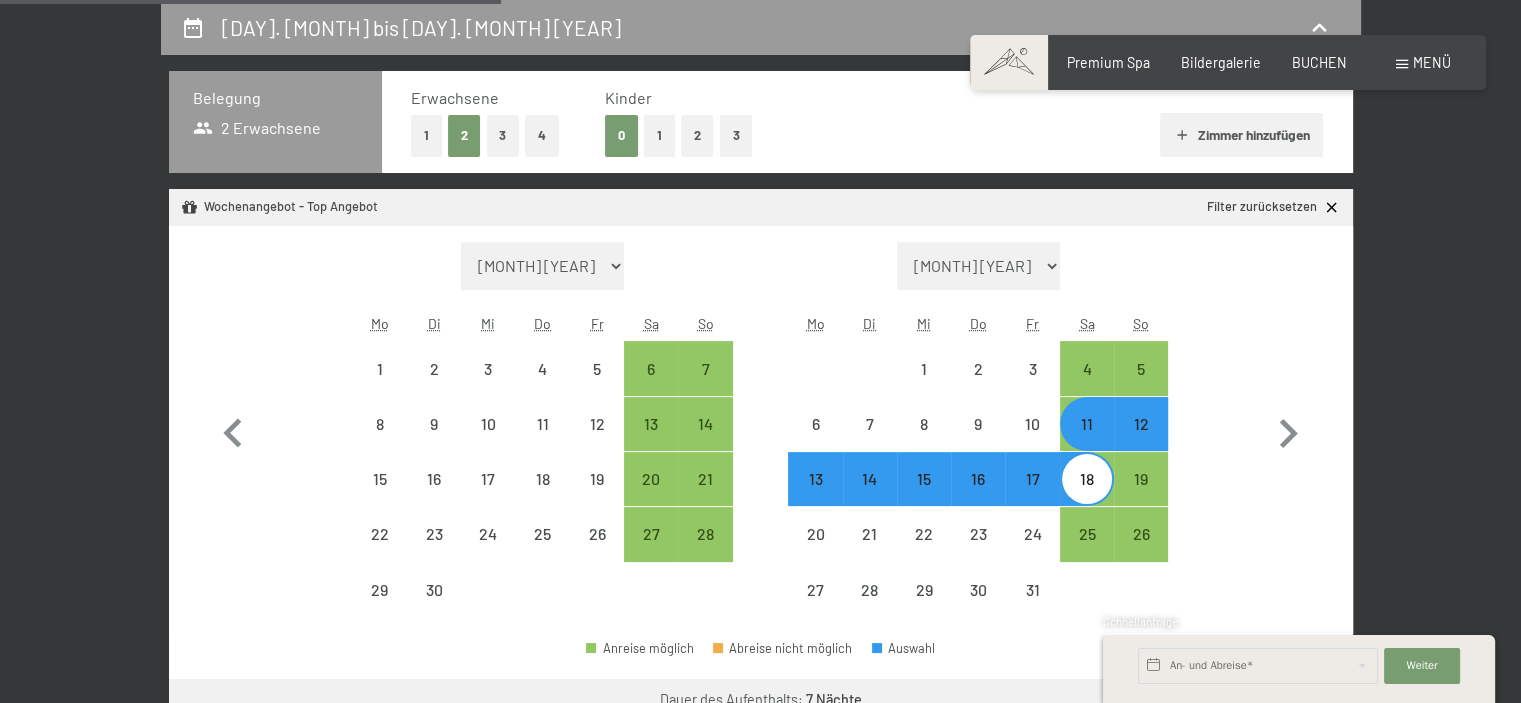 select on "[YEAR]-[MONTH]-[DAY]" 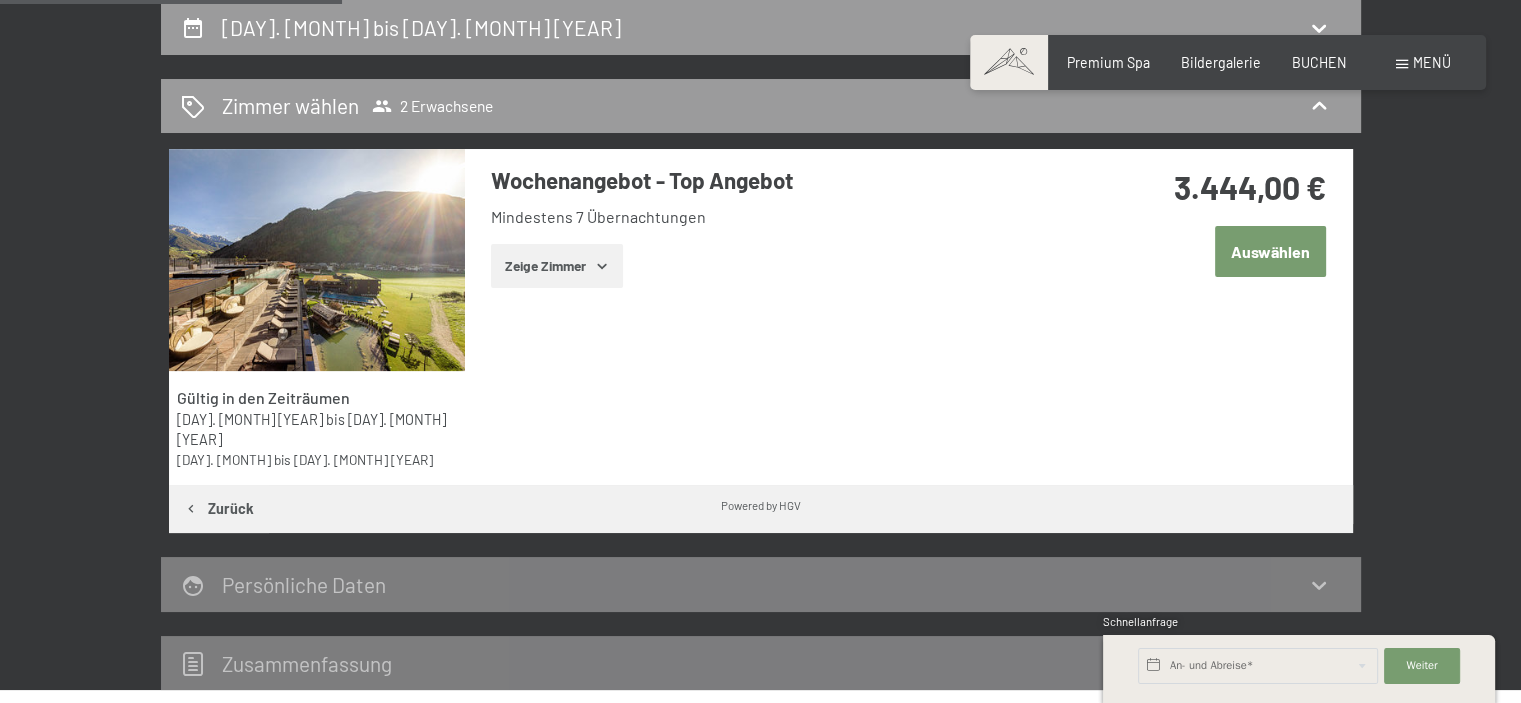 click on "Auswählen" at bounding box center (1270, 251) 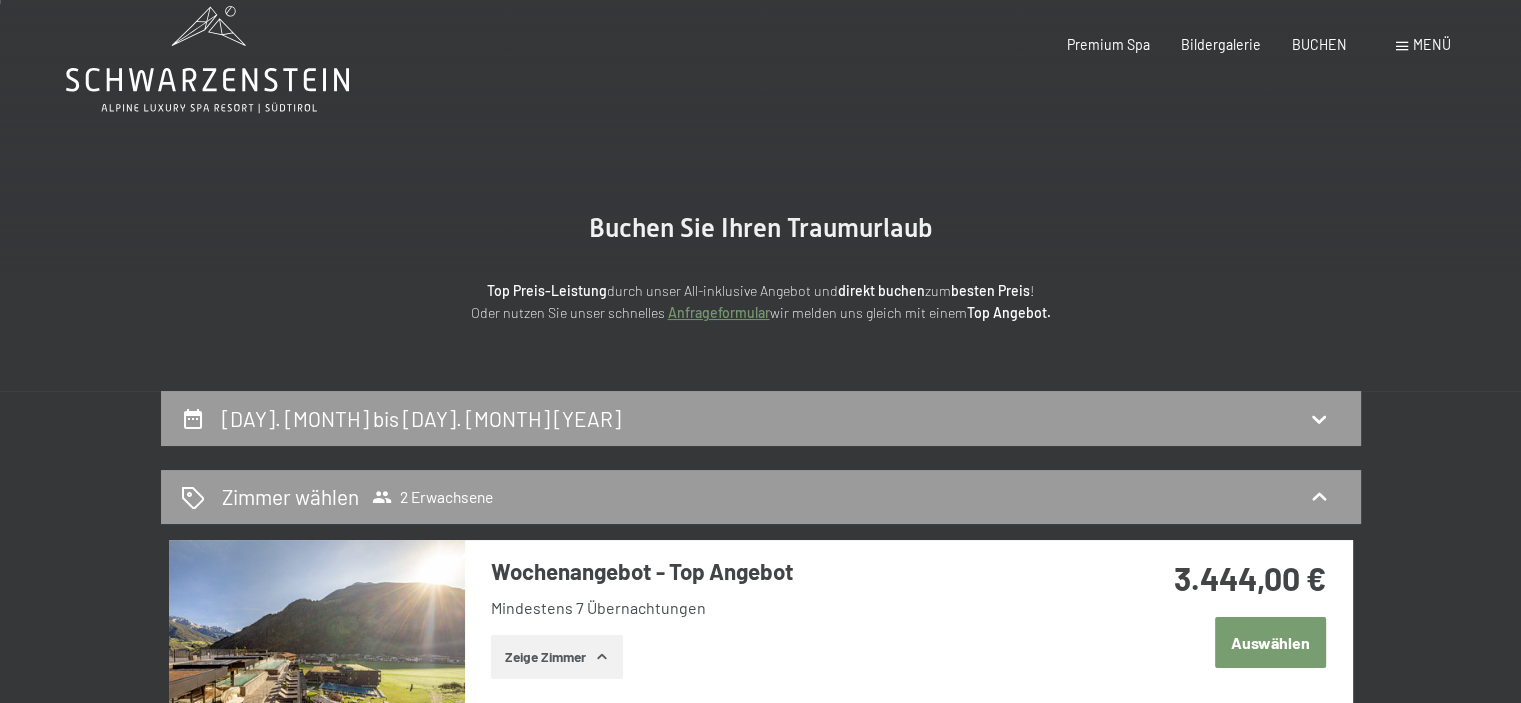 scroll, scrollTop: 0, scrollLeft: 0, axis: both 